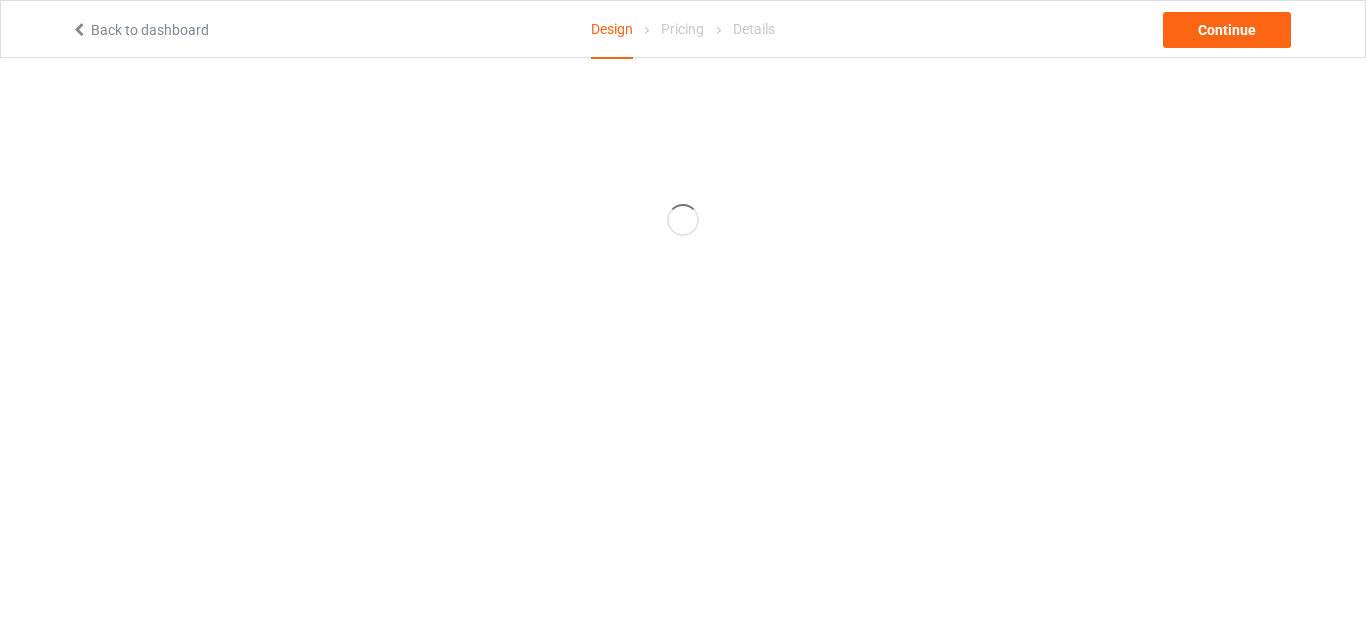 scroll, scrollTop: 0, scrollLeft: 0, axis: both 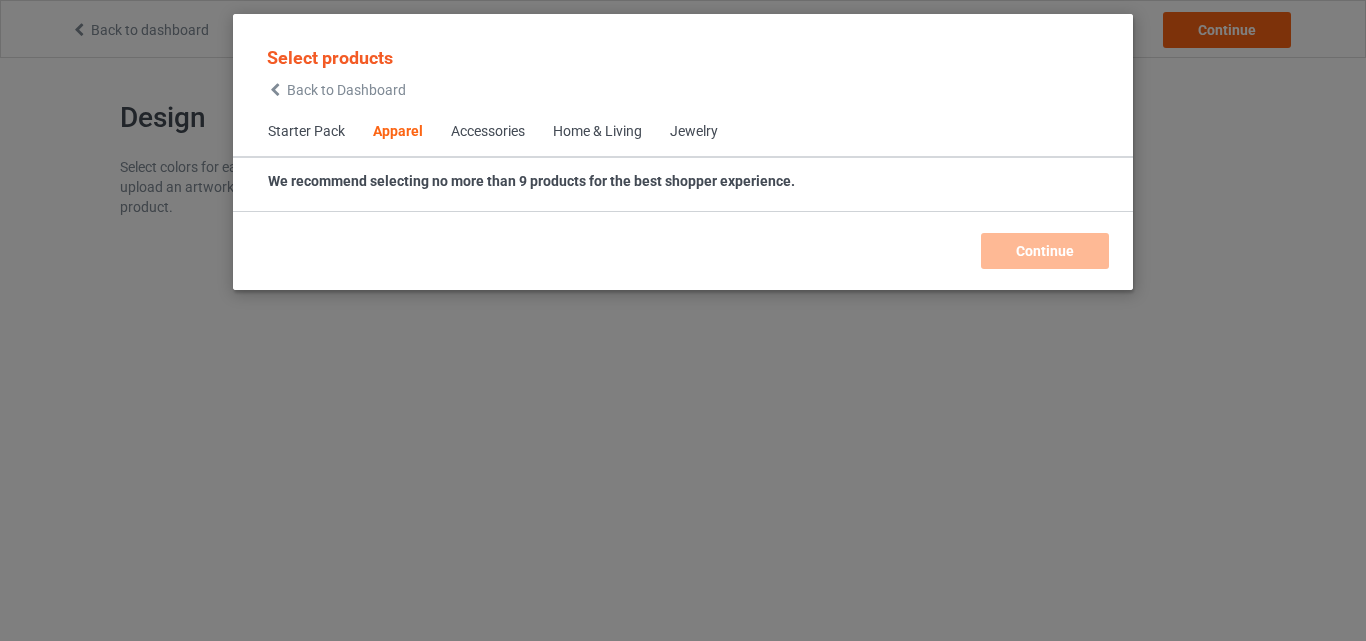 click on "Home & Living" at bounding box center [597, 132] 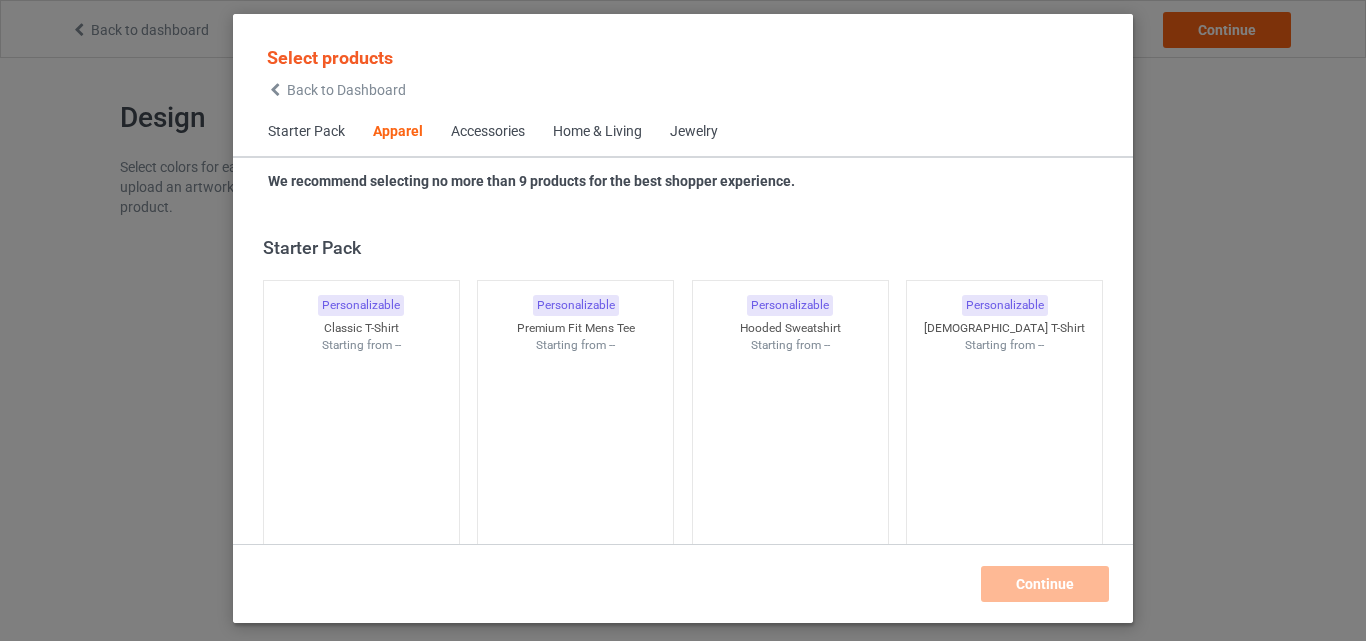 scroll, scrollTop: 745, scrollLeft: 0, axis: vertical 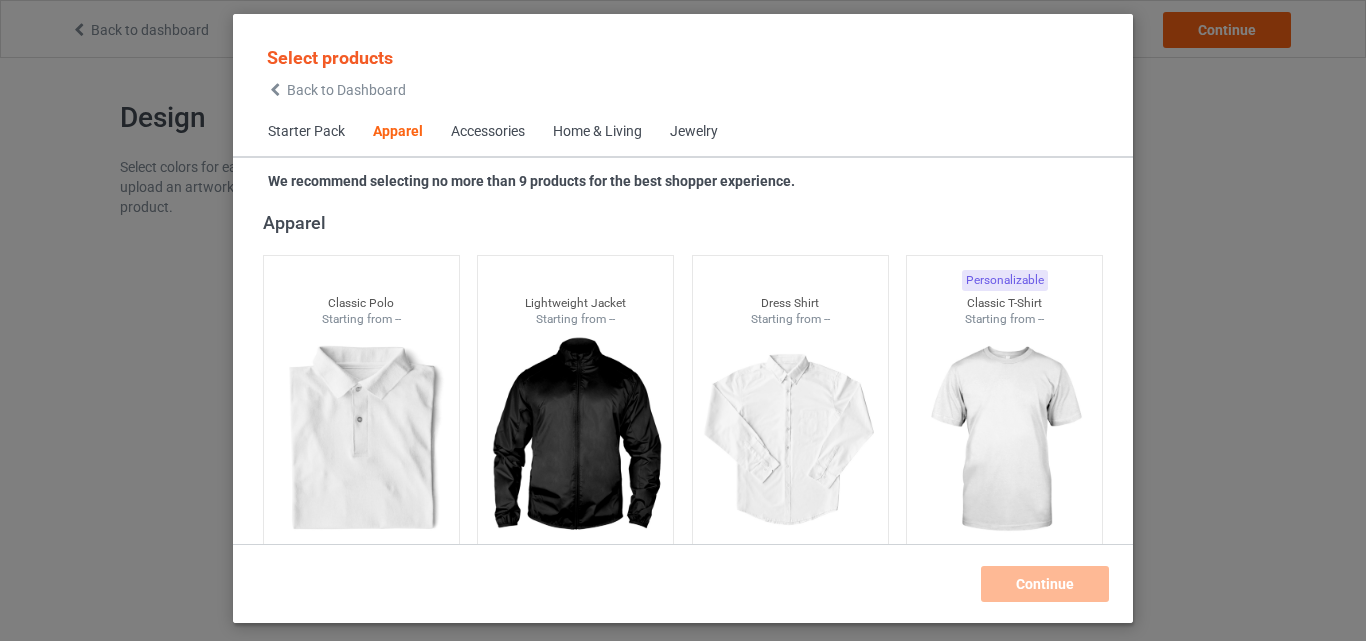 click on "Home & Living" at bounding box center [597, 132] 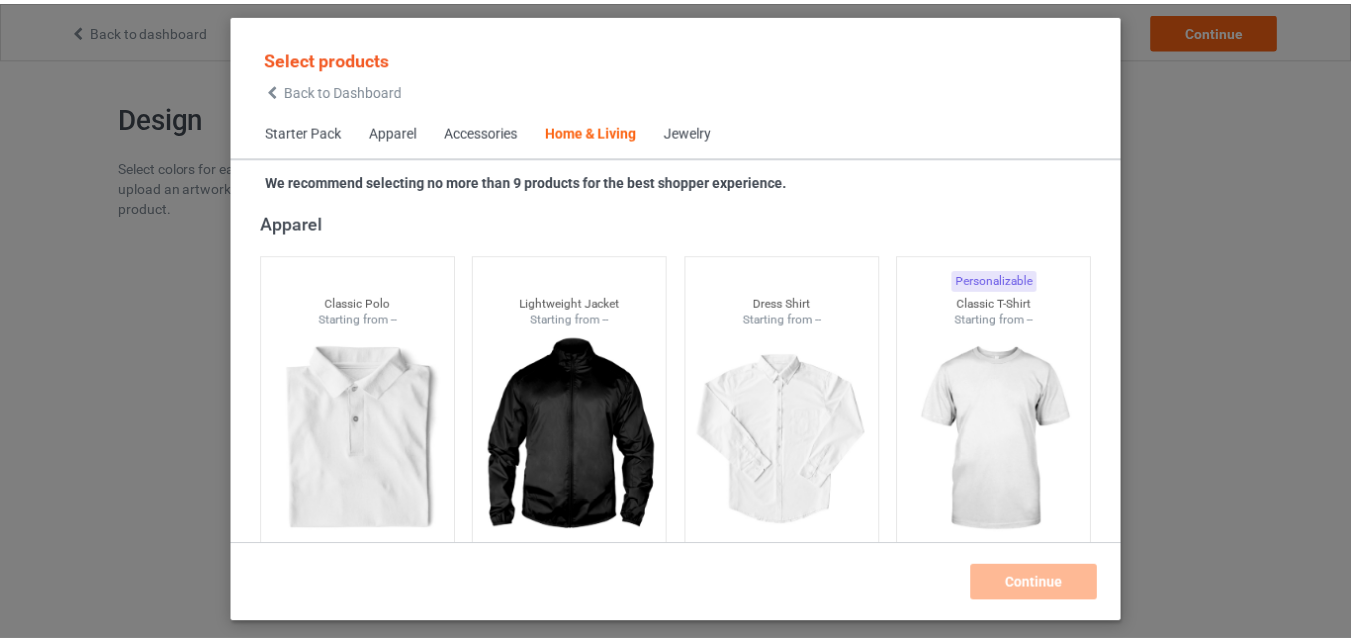 scroll, scrollTop: 9019, scrollLeft: 0, axis: vertical 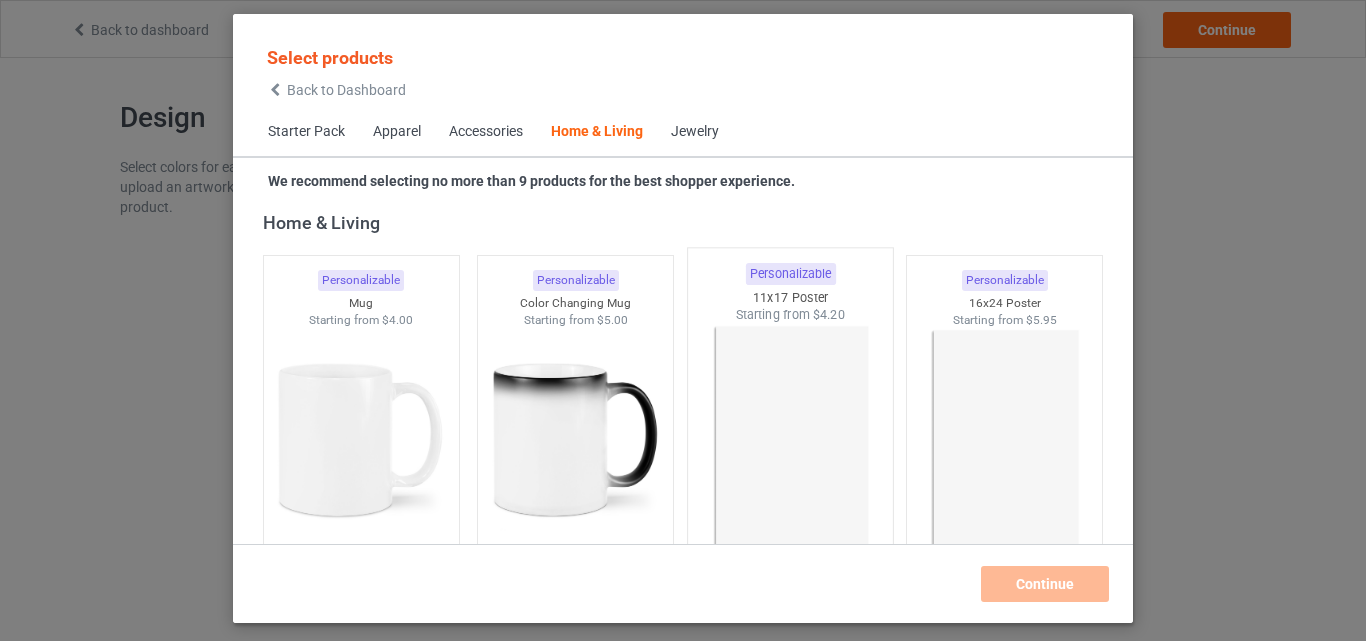 click at bounding box center (790, 441) 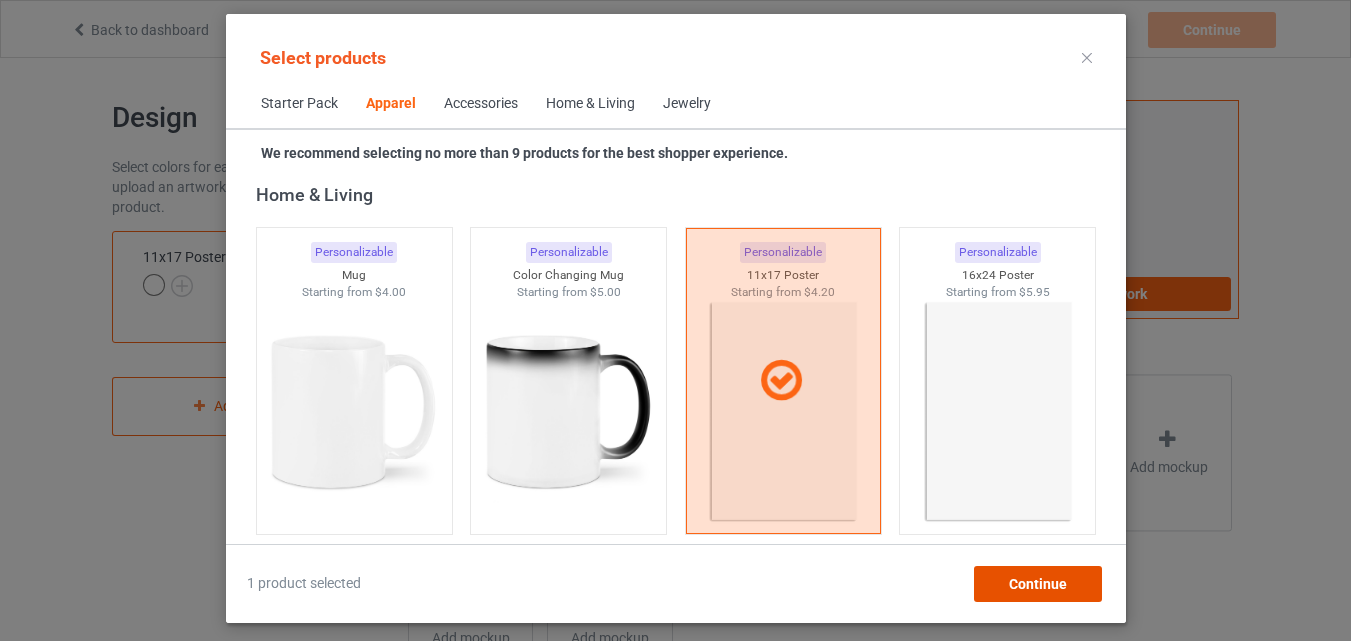 click on "Continue" at bounding box center [1037, 584] 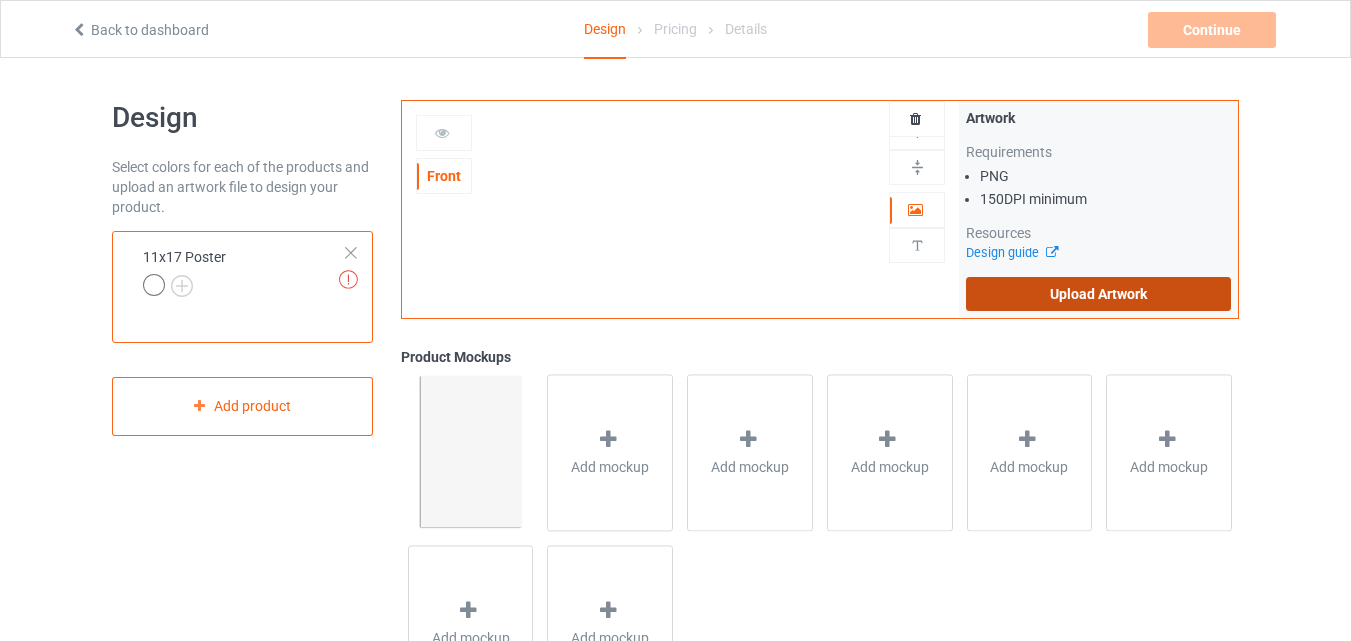 click on "Upload Artwork" at bounding box center [1098, 294] 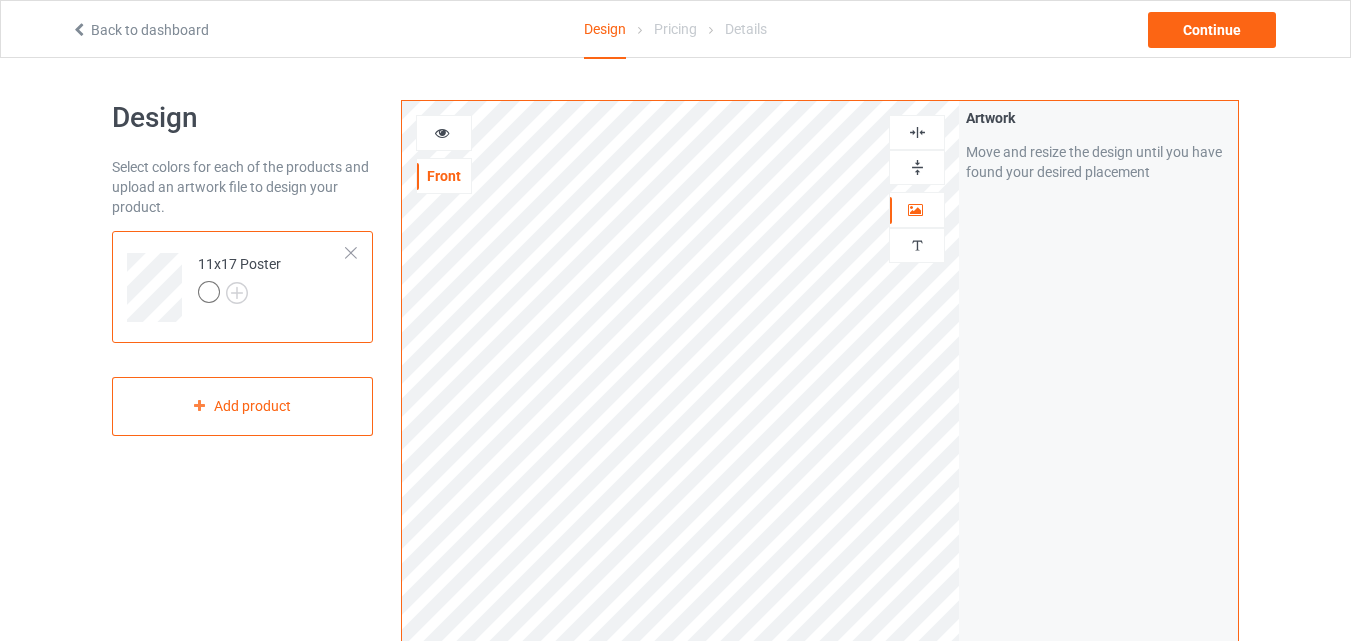 scroll, scrollTop: 101, scrollLeft: 0, axis: vertical 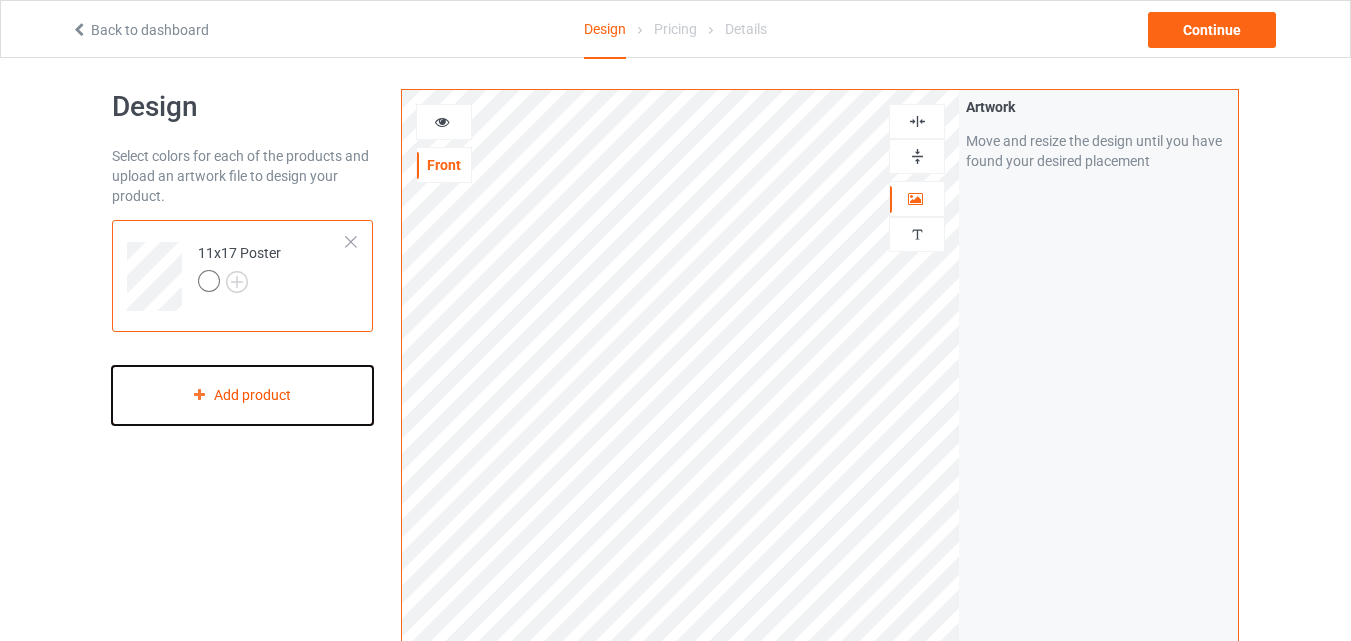 click on "Add product" at bounding box center (242, 395) 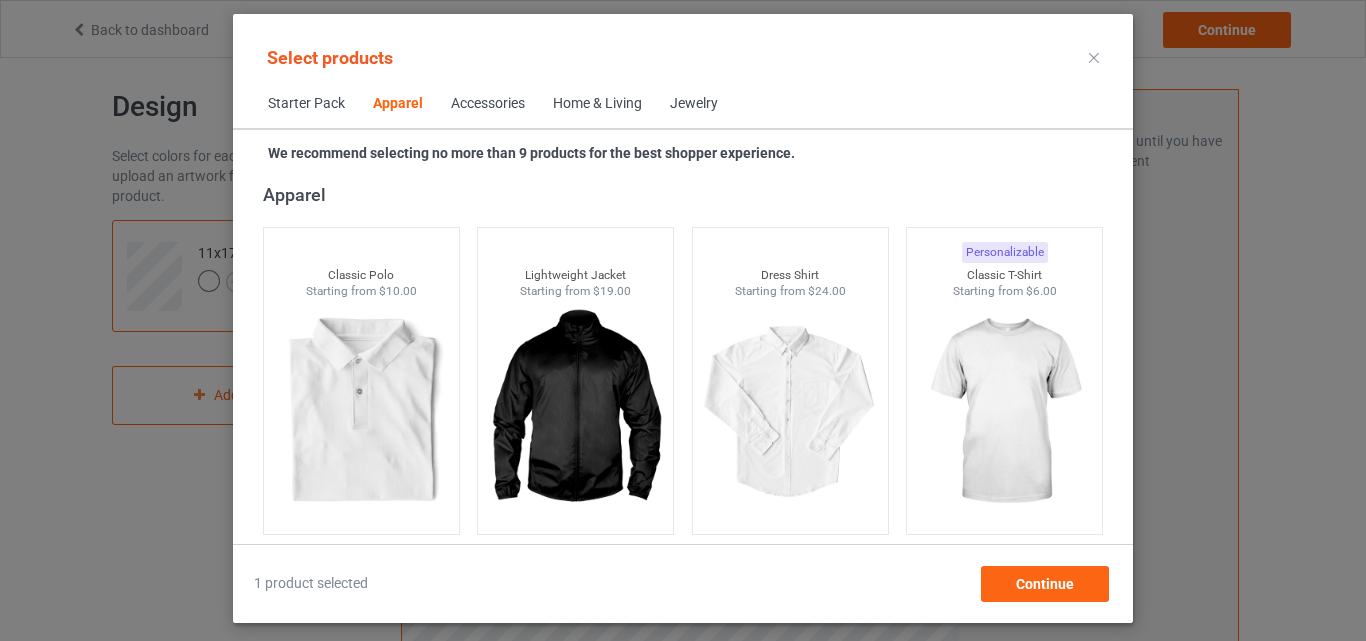 click on "Home & Living" at bounding box center (597, 104) 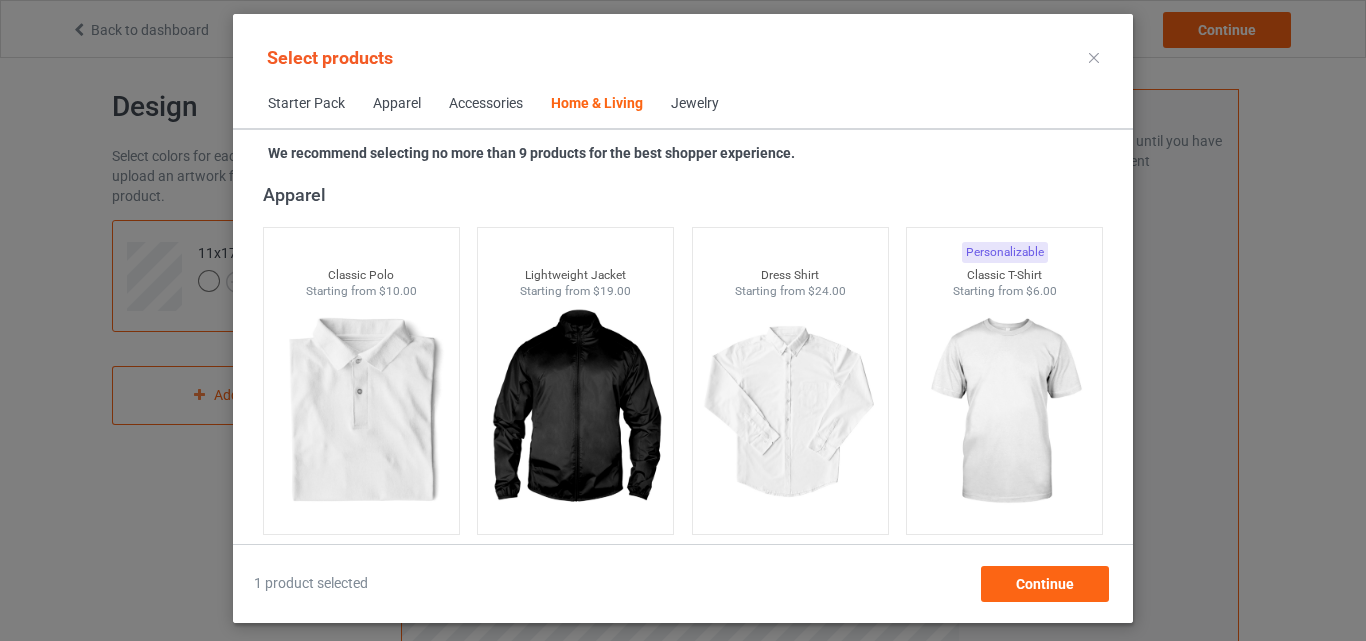 scroll, scrollTop: 9019, scrollLeft: 0, axis: vertical 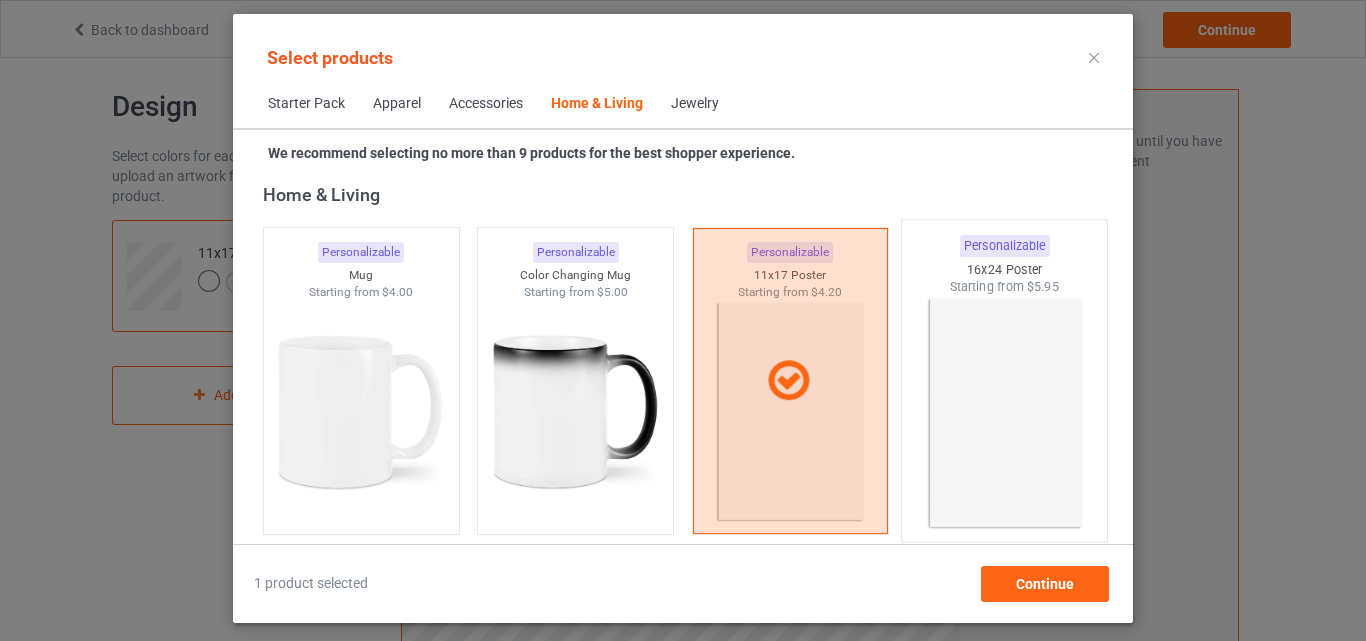 click at bounding box center (1005, 413) 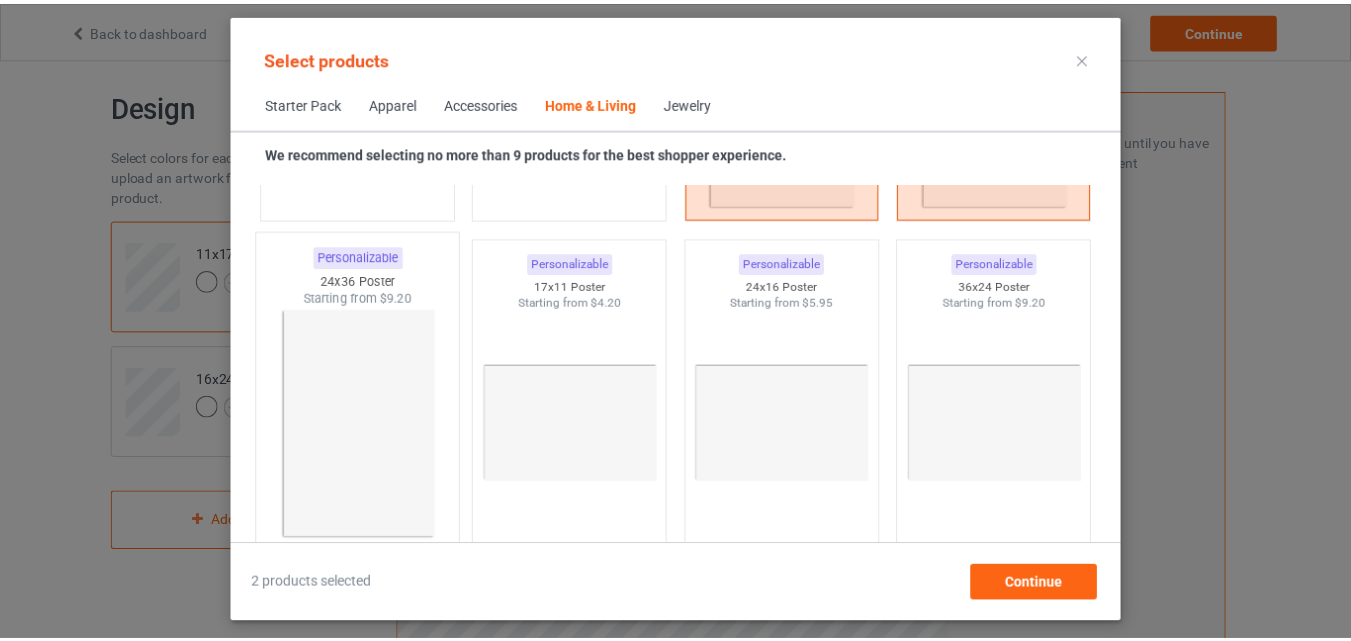 scroll, scrollTop: 9339, scrollLeft: 0, axis: vertical 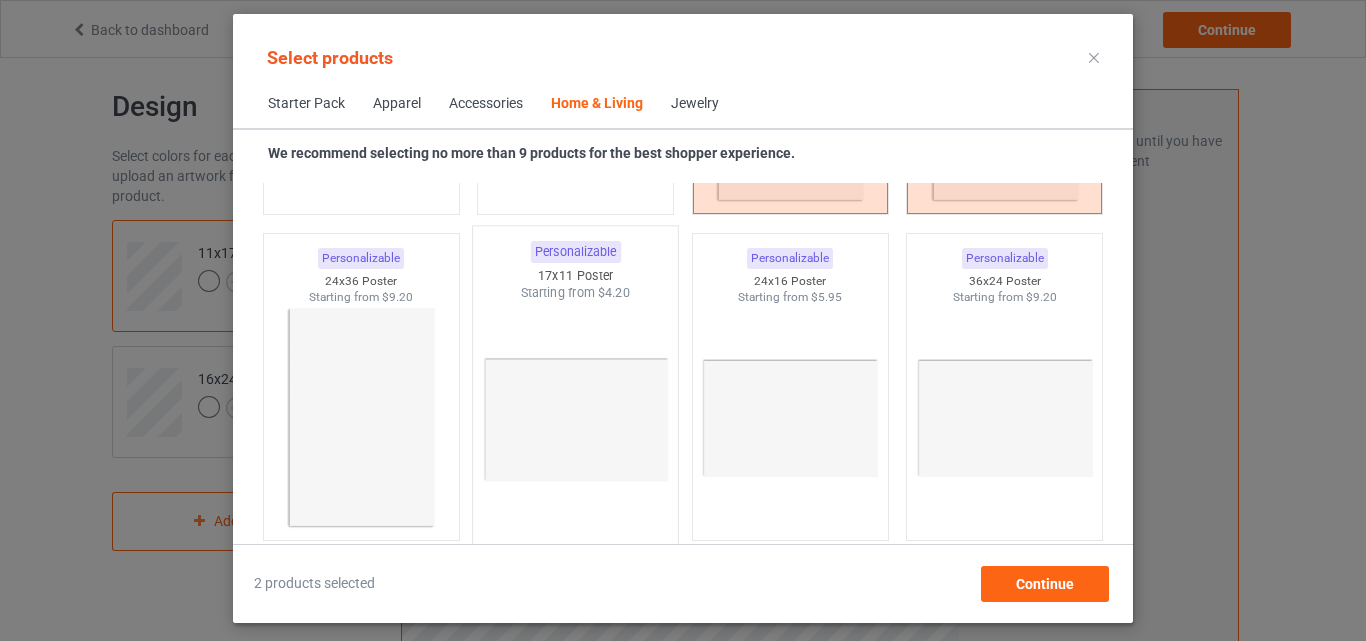 click at bounding box center [361, 418] 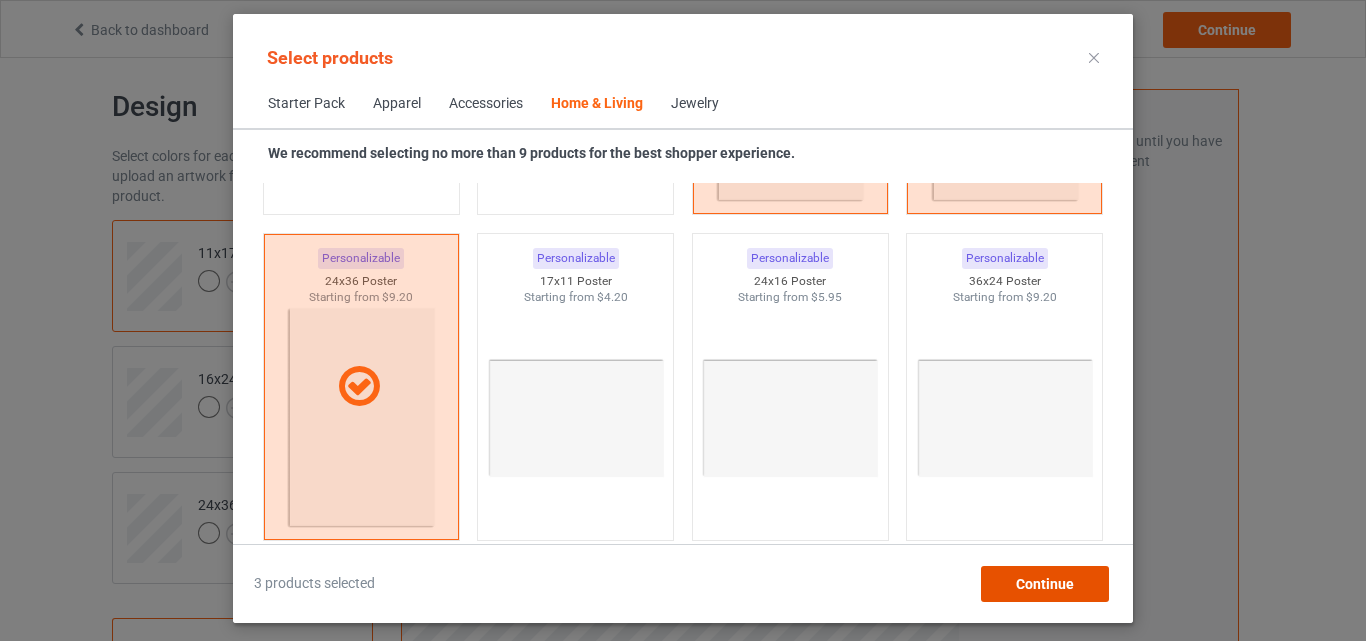 click on "Continue" at bounding box center [1045, 584] 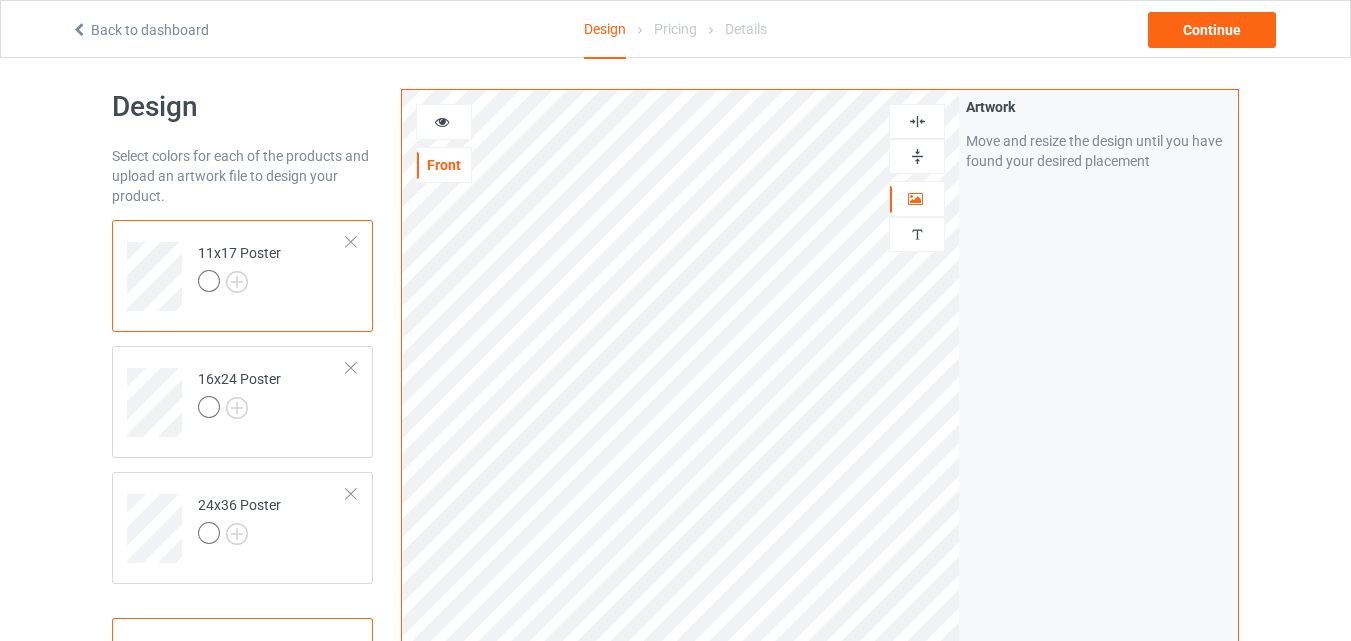 scroll, scrollTop: 0, scrollLeft: 0, axis: both 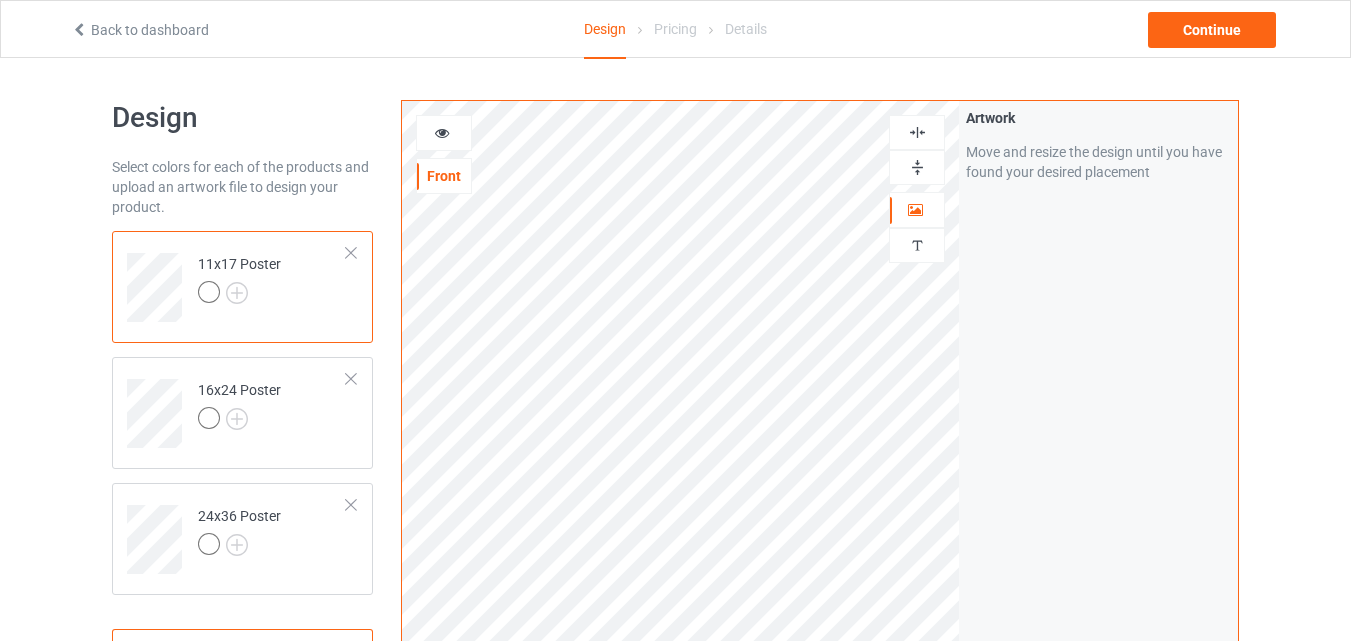 click at bounding box center [917, 167] 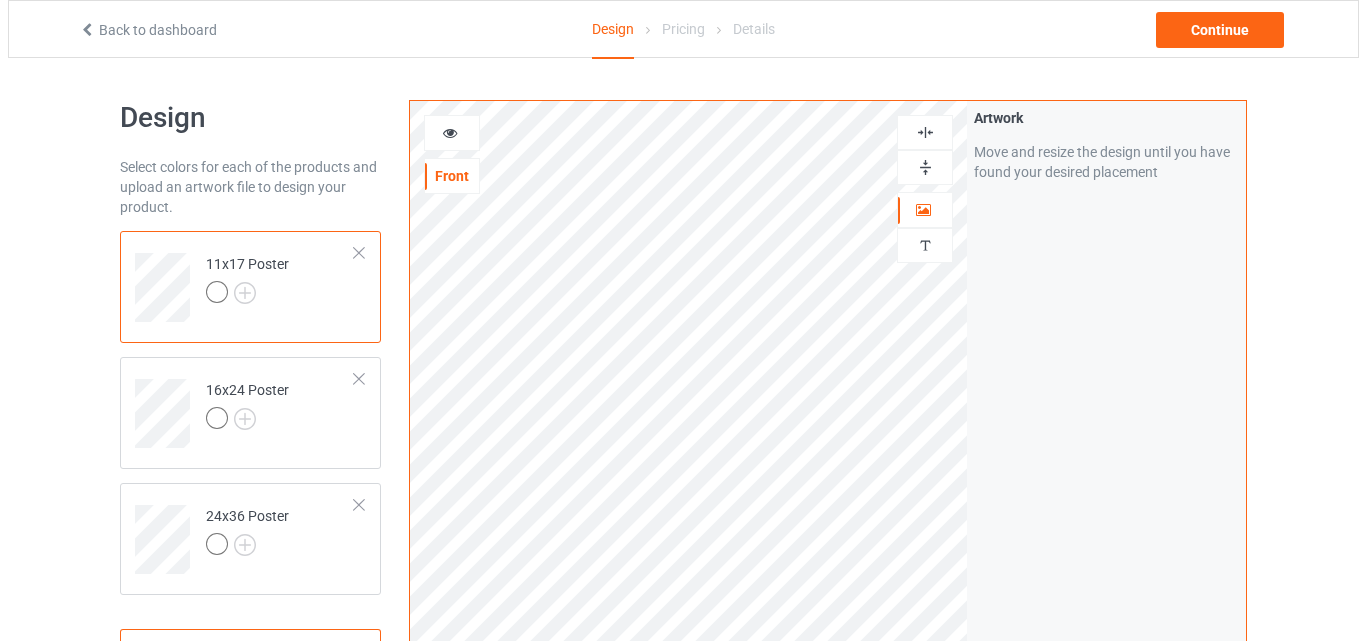 scroll, scrollTop: 655, scrollLeft: 0, axis: vertical 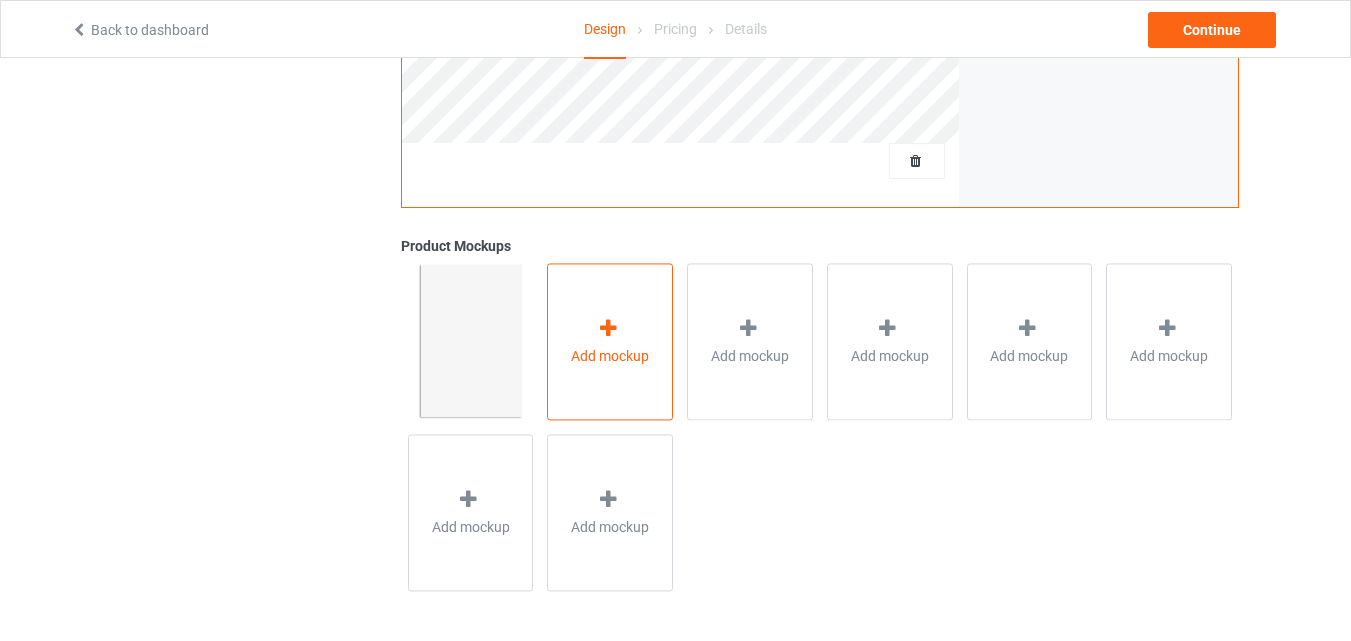 click on "Add mockup" at bounding box center (610, 356) 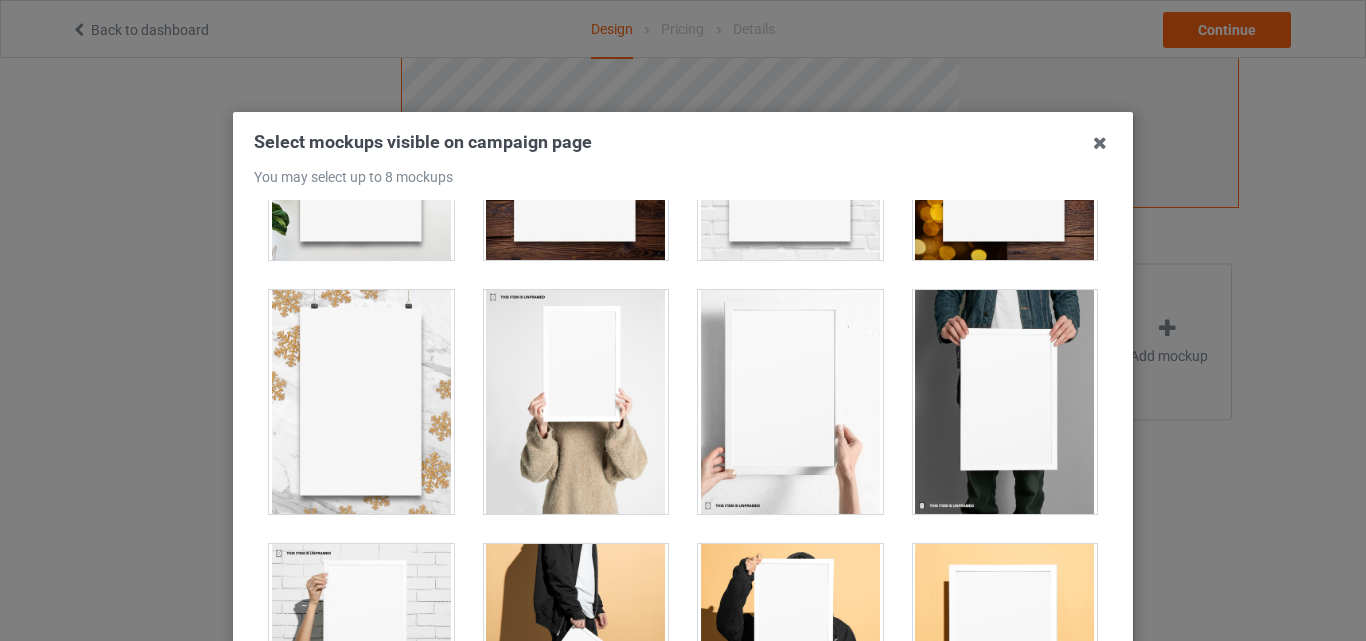 scroll, scrollTop: 1454, scrollLeft: 0, axis: vertical 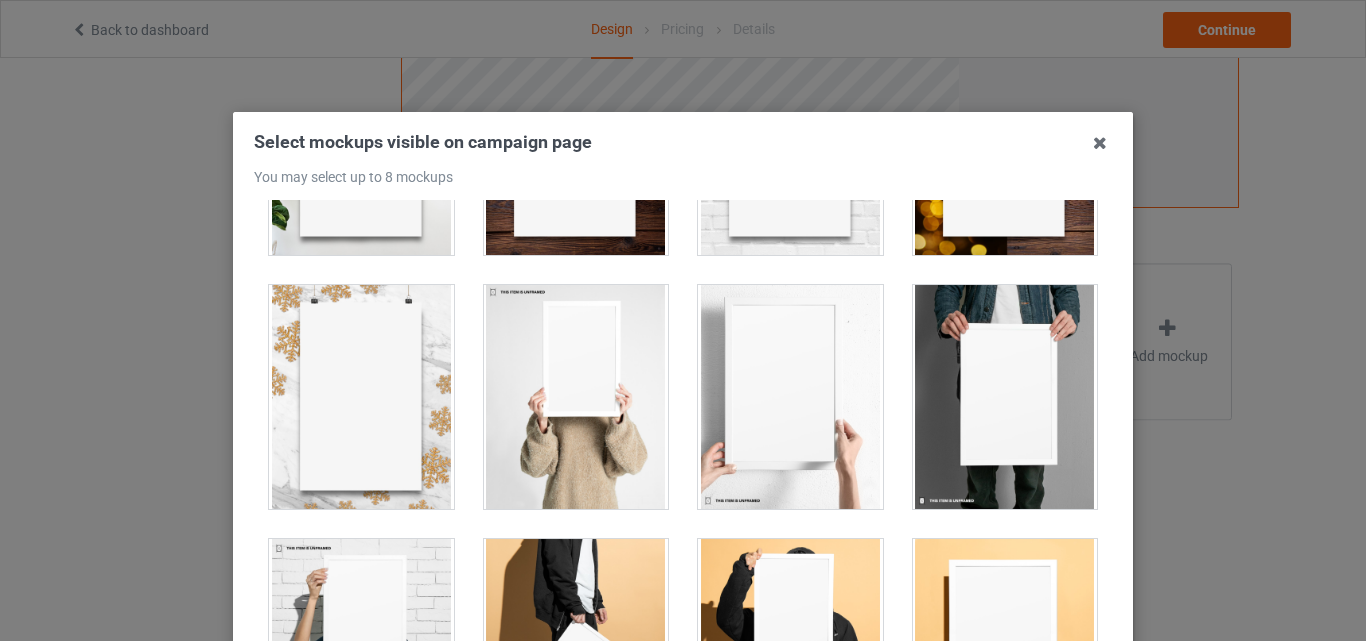 click at bounding box center [1005, 397] 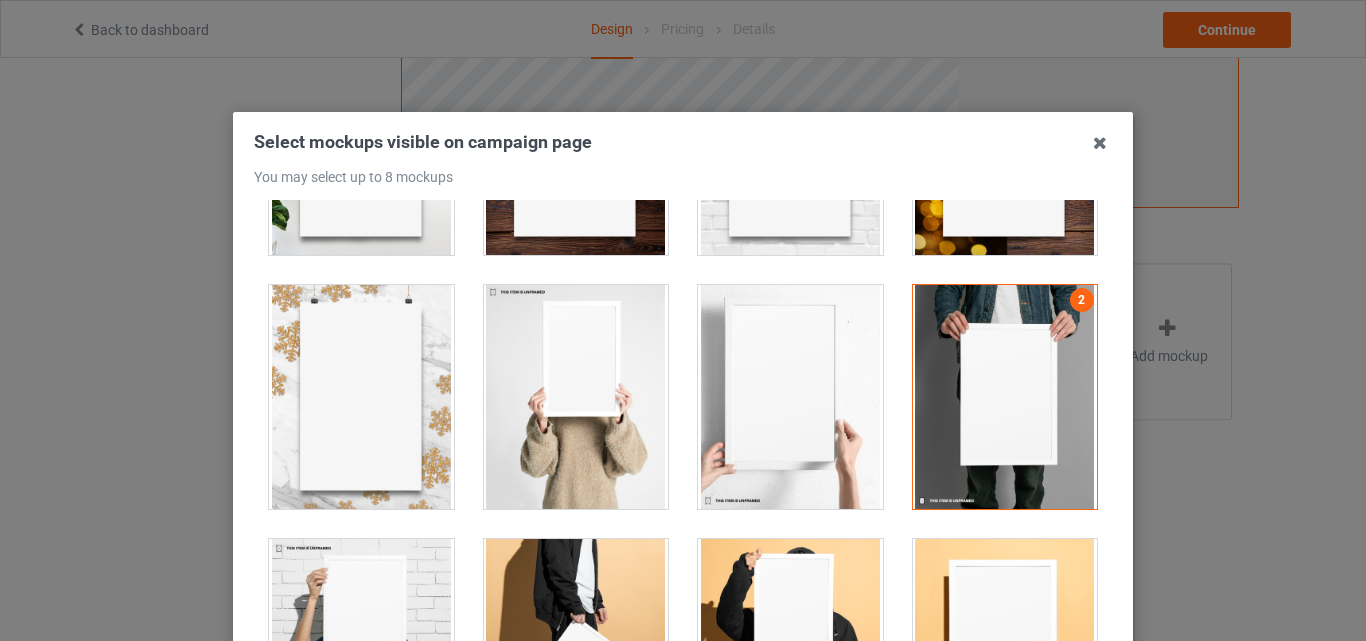 click at bounding box center (790, 397) 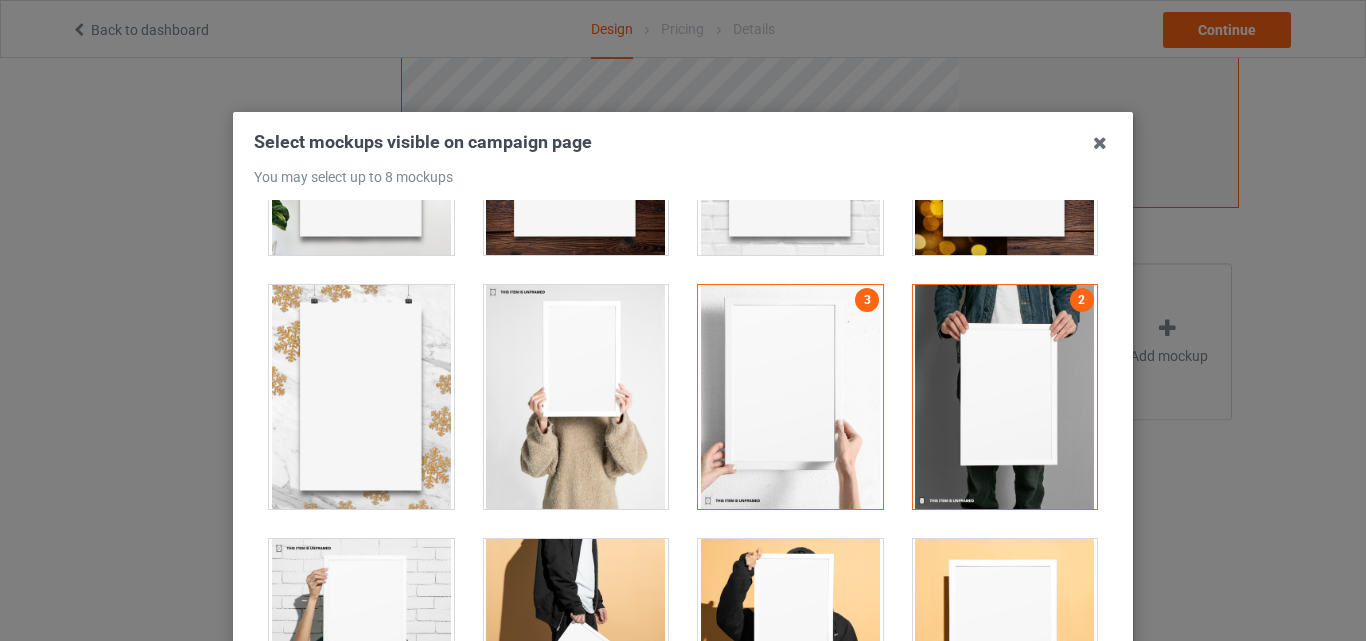 click at bounding box center (576, 397) 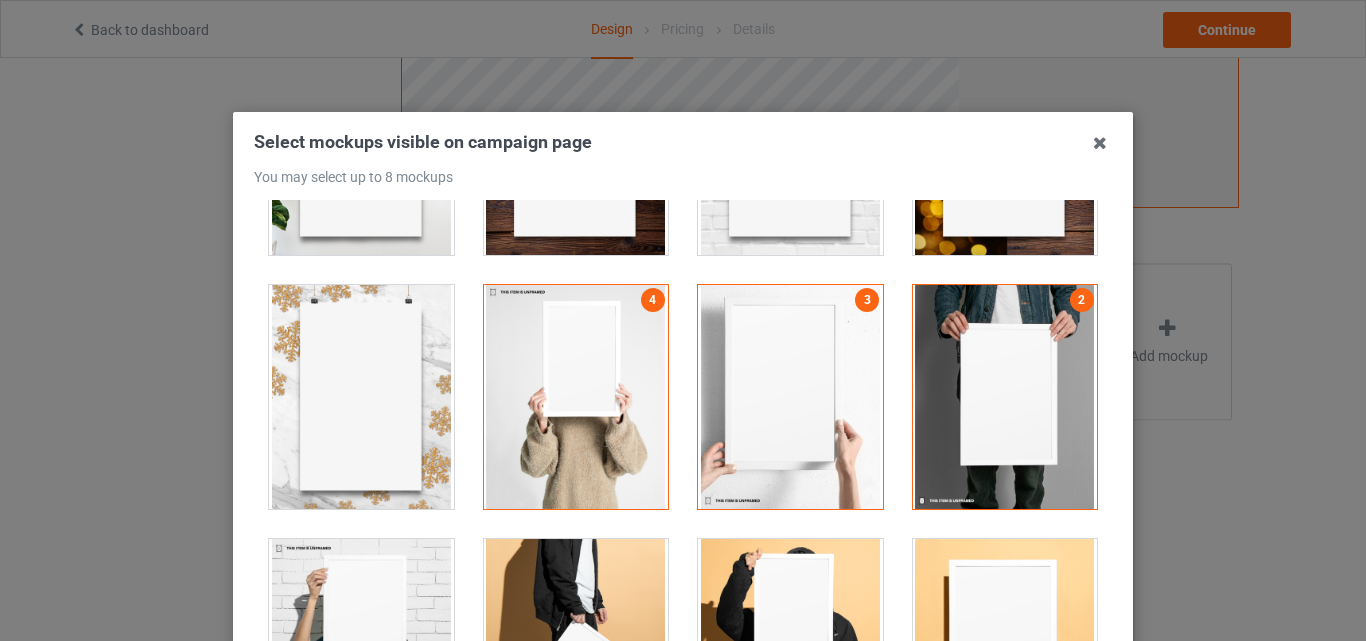 click on "Select mockups visible on campaign page You may select up to 8 mockups 1 4 3 2 4 mockups selected Confirm" at bounding box center [683, 458] 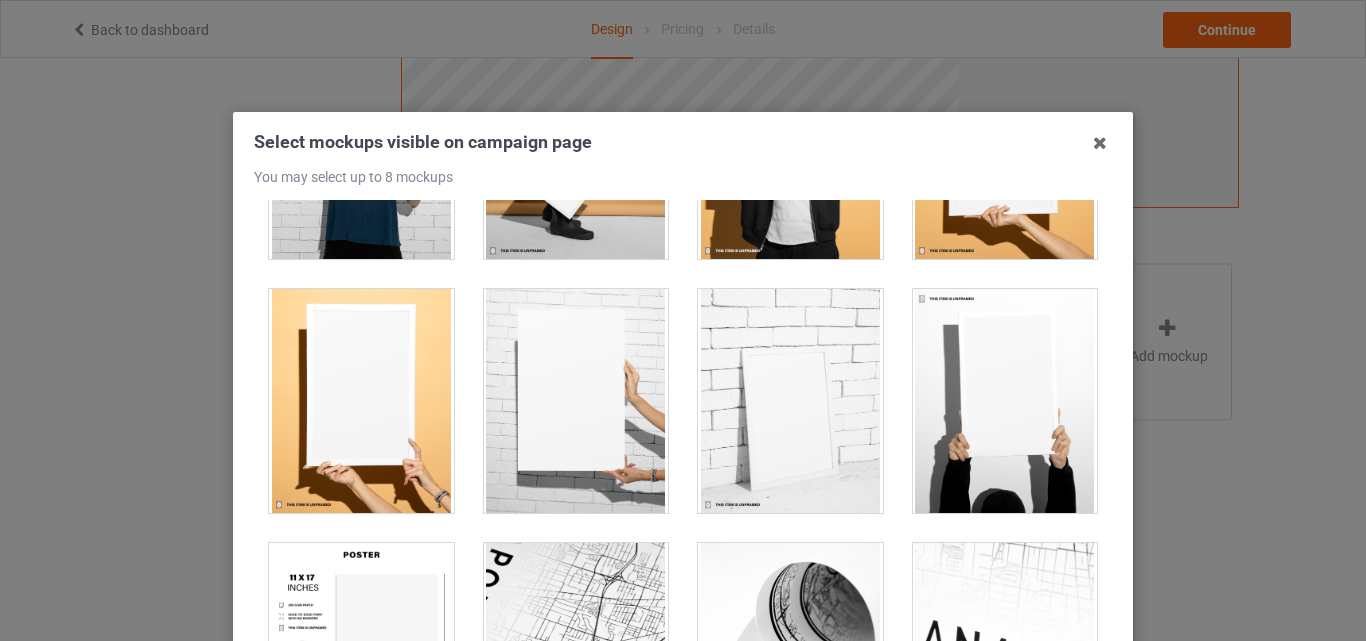 scroll, scrollTop: 1959, scrollLeft: 0, axis: vertical 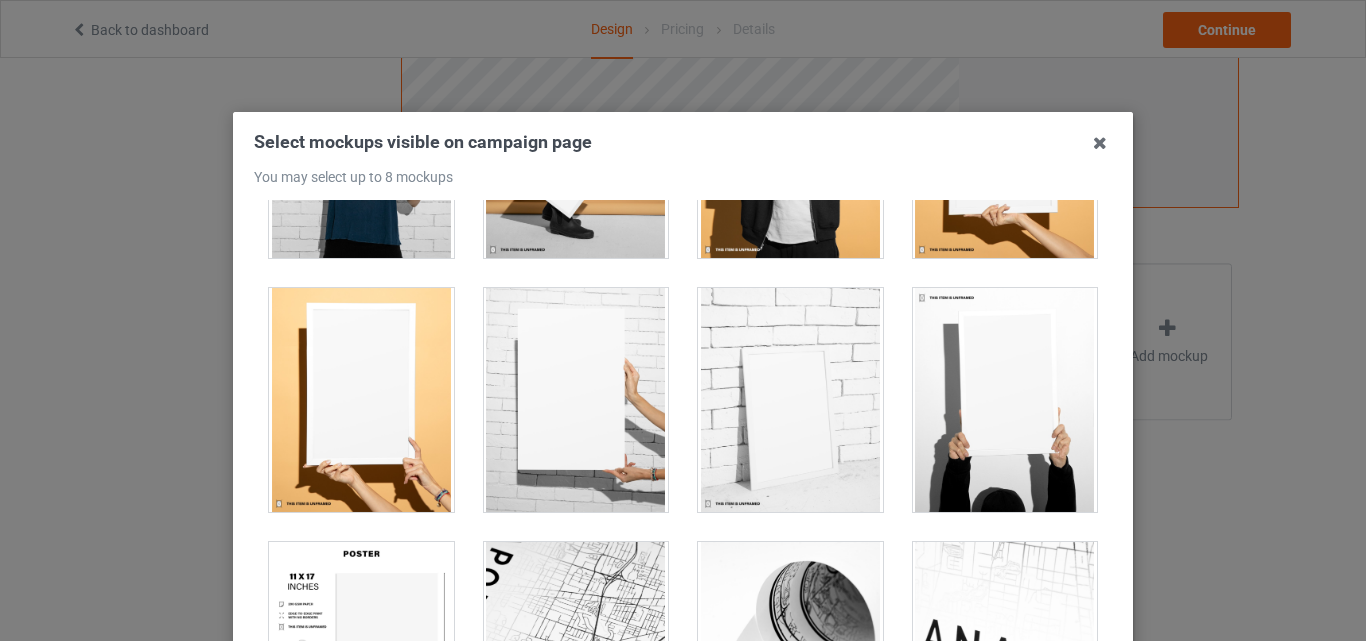 click at bounding box center [790, 400] 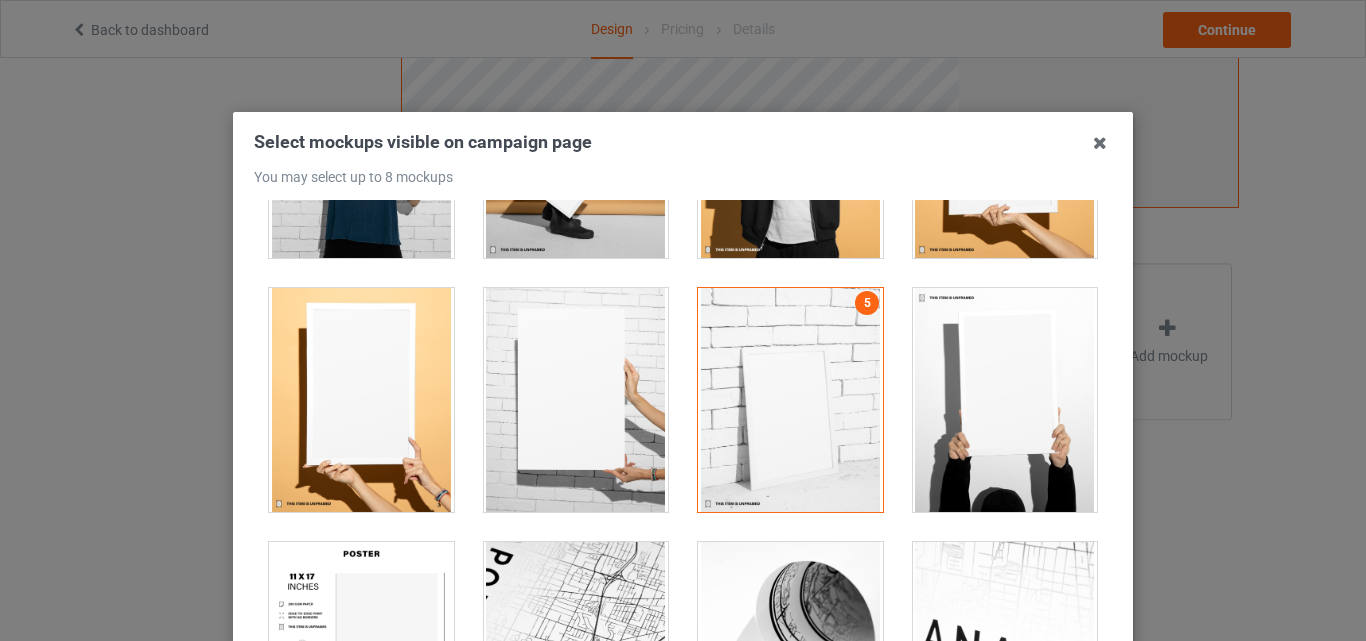 click at bounding box center [576, 400] 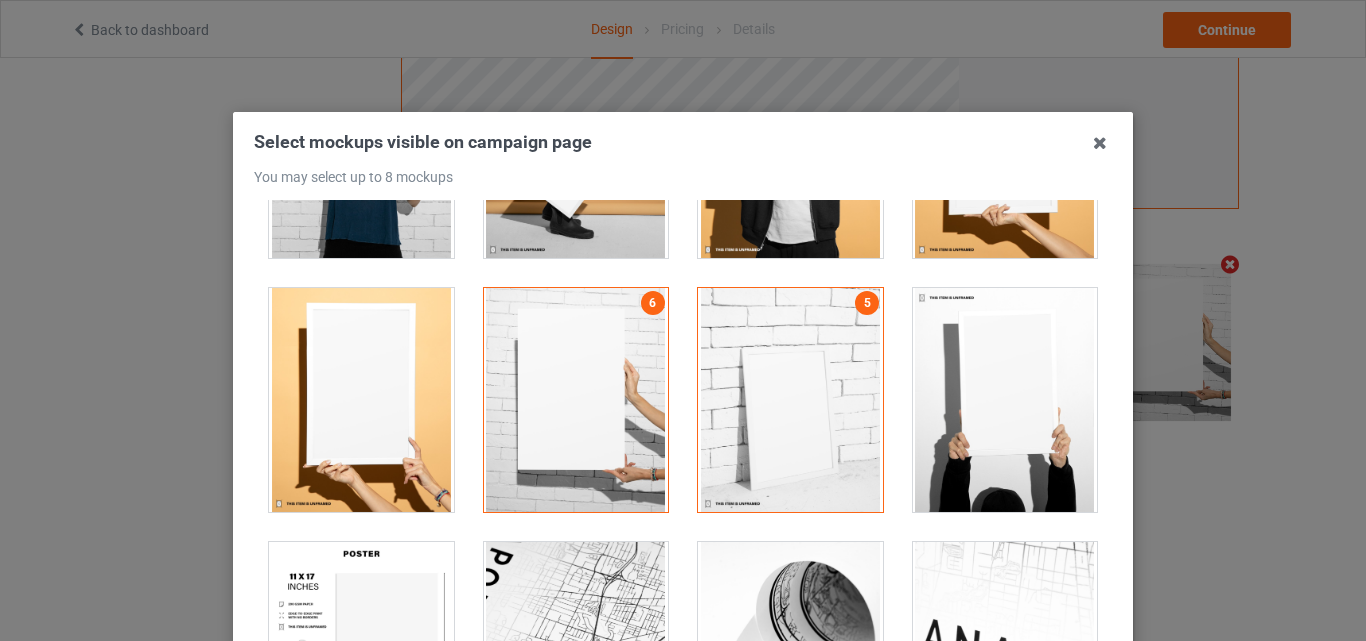 click at bounding box center (576, 400) 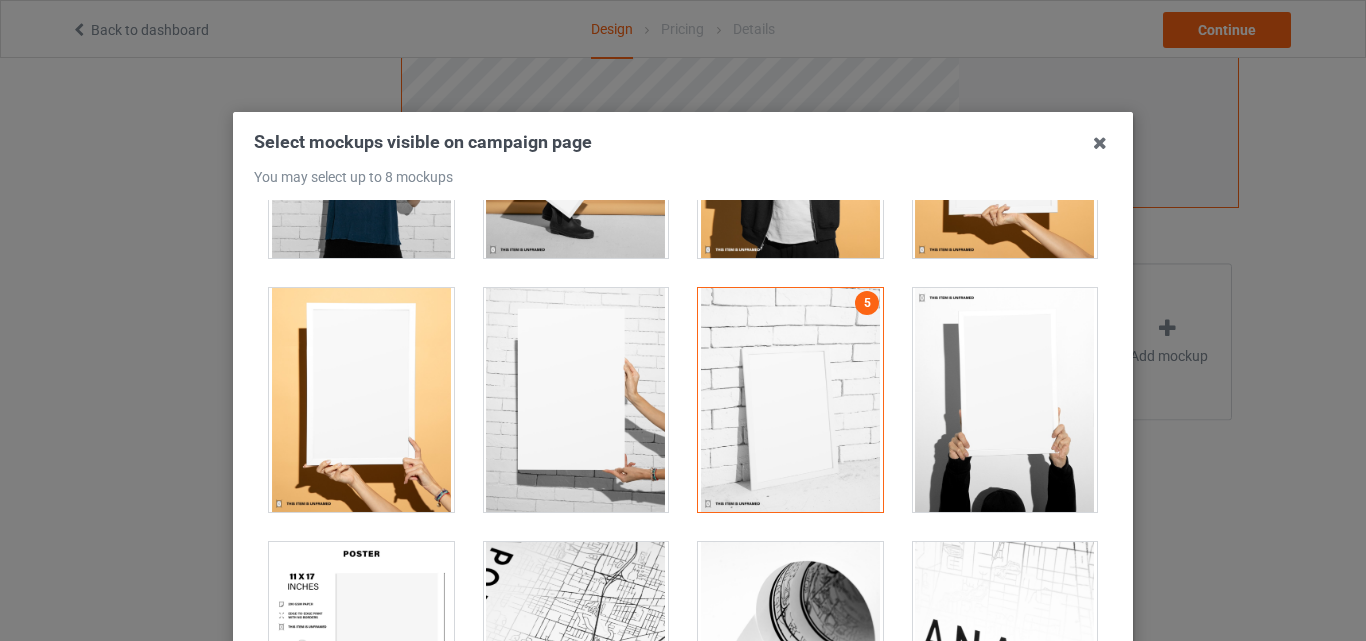 click at bounding box center (361, 654) 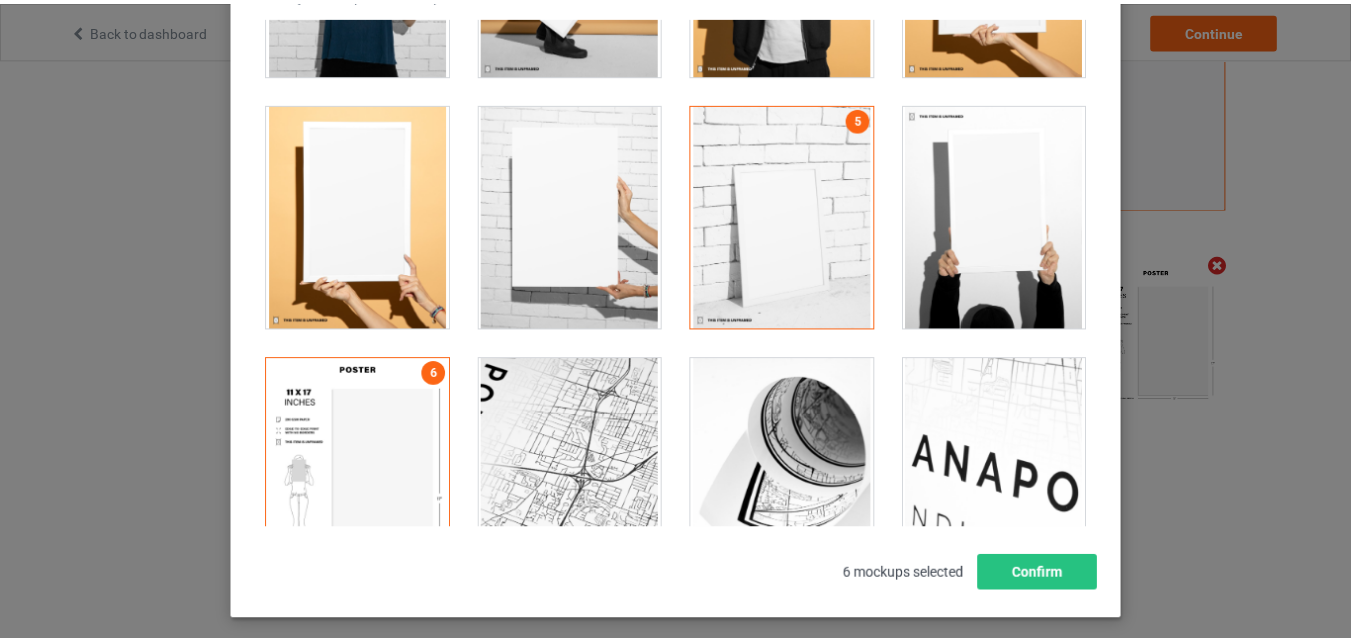 scroll, scrollTop: 275, scrollLeft: 0, axis: vertical 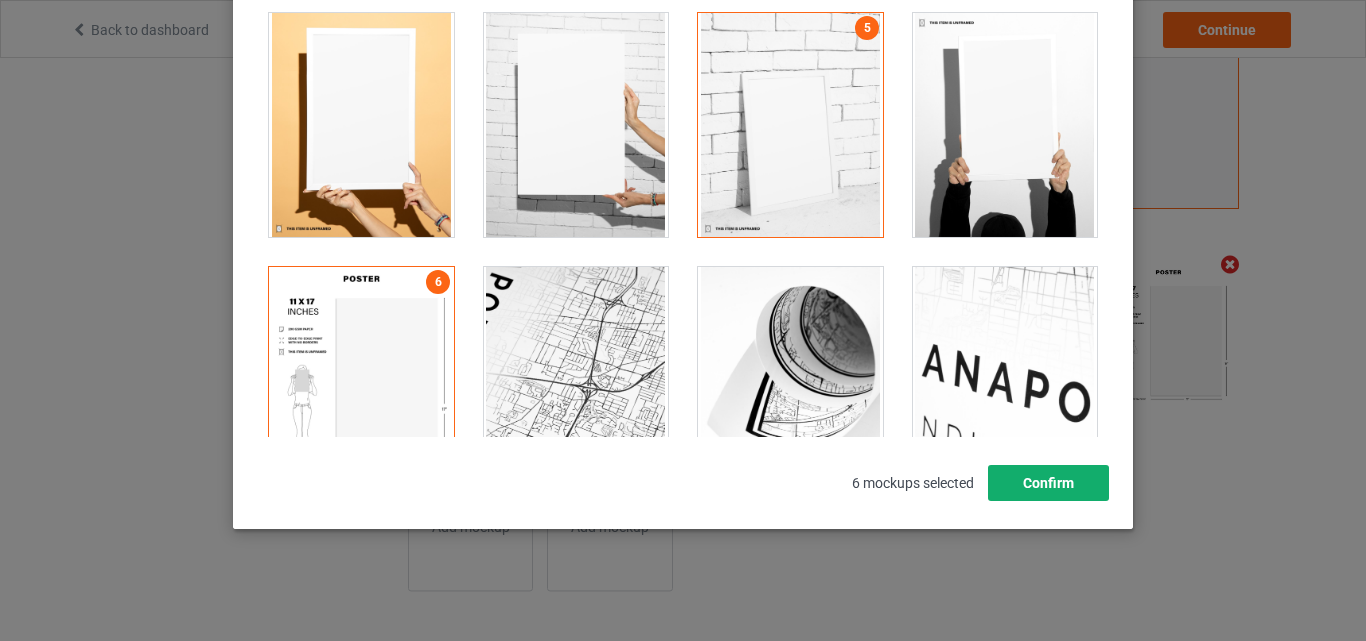 click on "Confirm" at bounding box center [1048, 483] 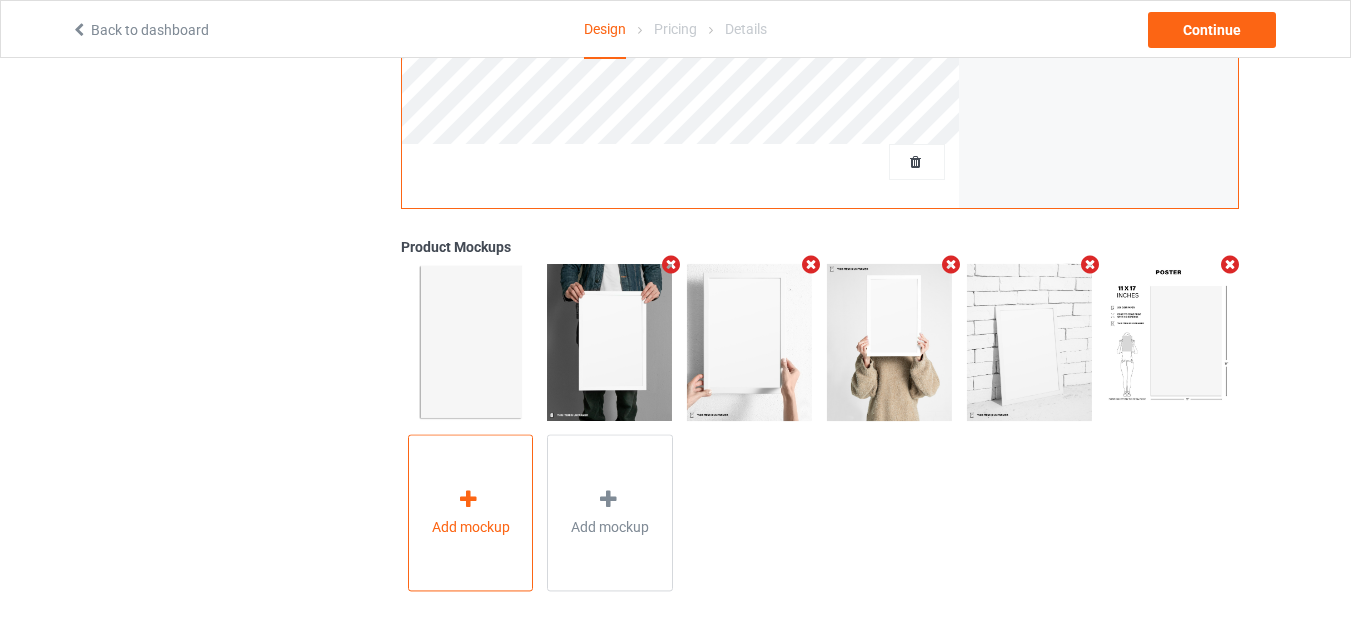 click on "Add mockup" at bounding box center [471, 513] 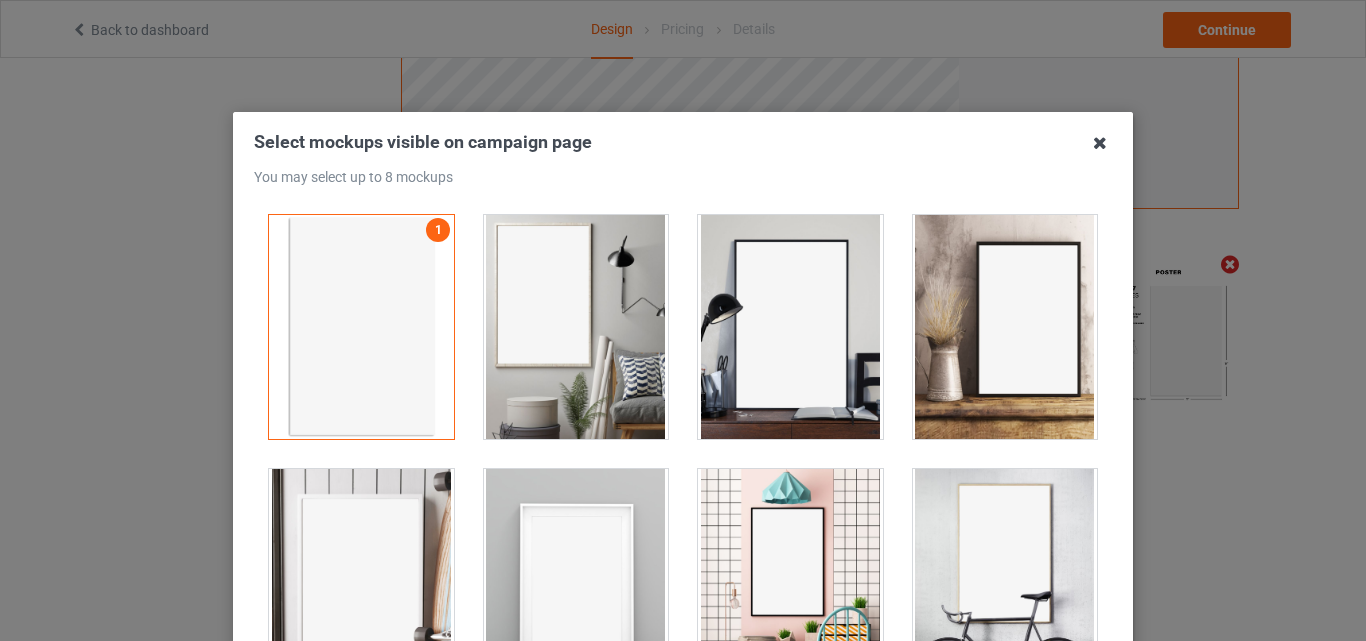 click at bounding box center (1100, 143) 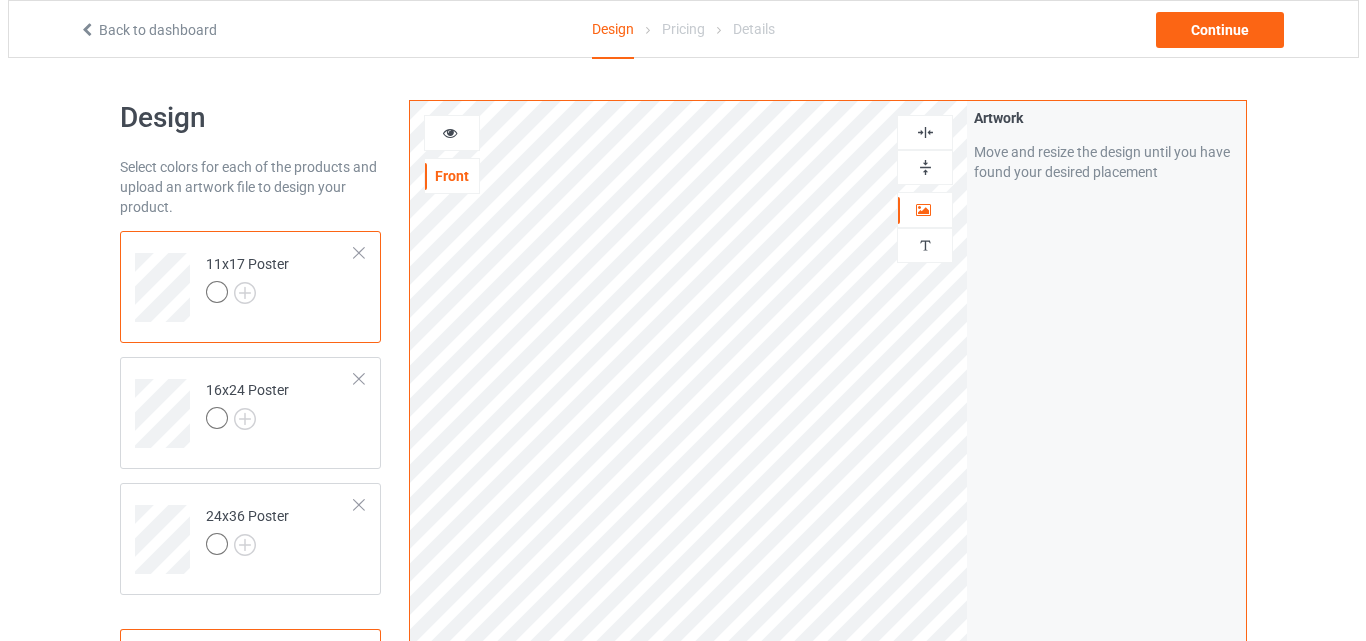 scroll, scrollTop: 654, scrollLeft: 0, axis: vertical 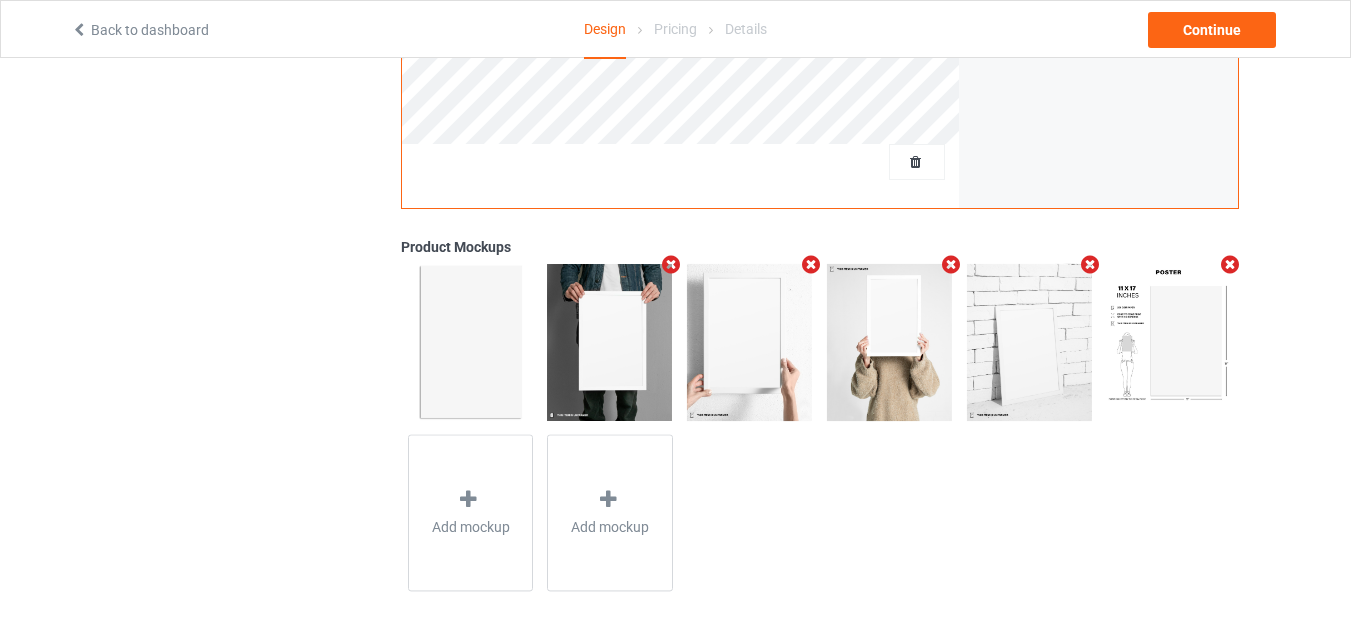 click at bounding box center (1090, 264) 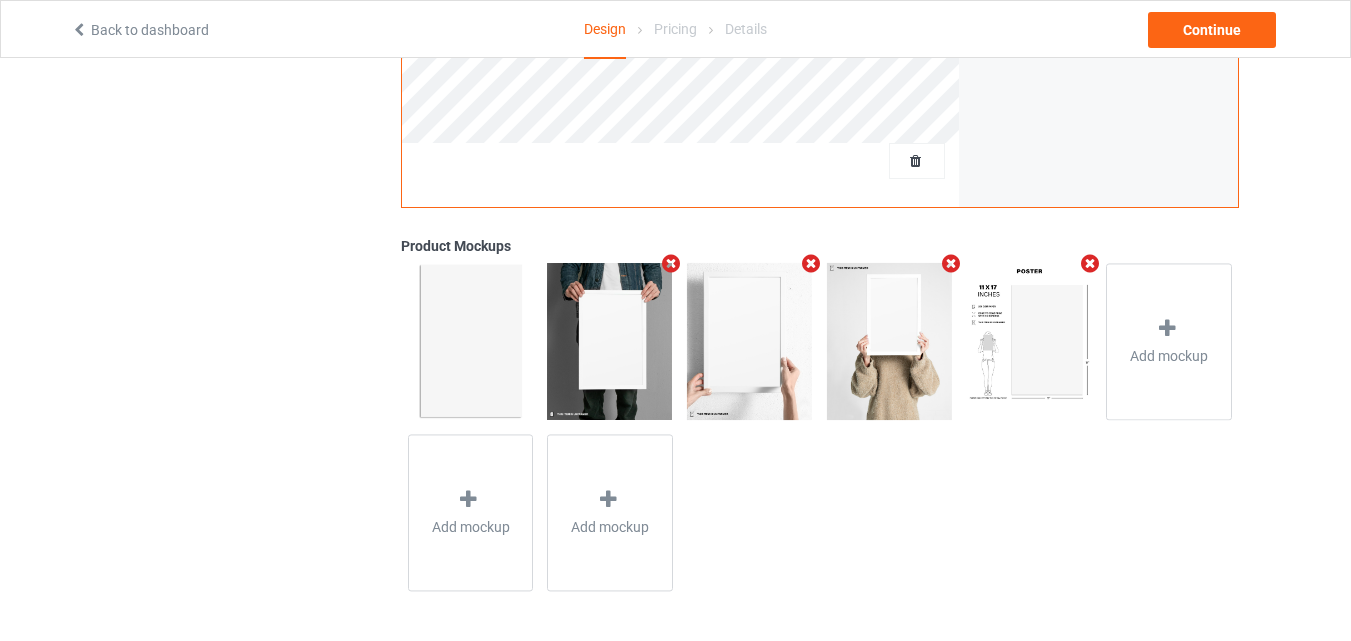 click at bounding box center (1090, 263) 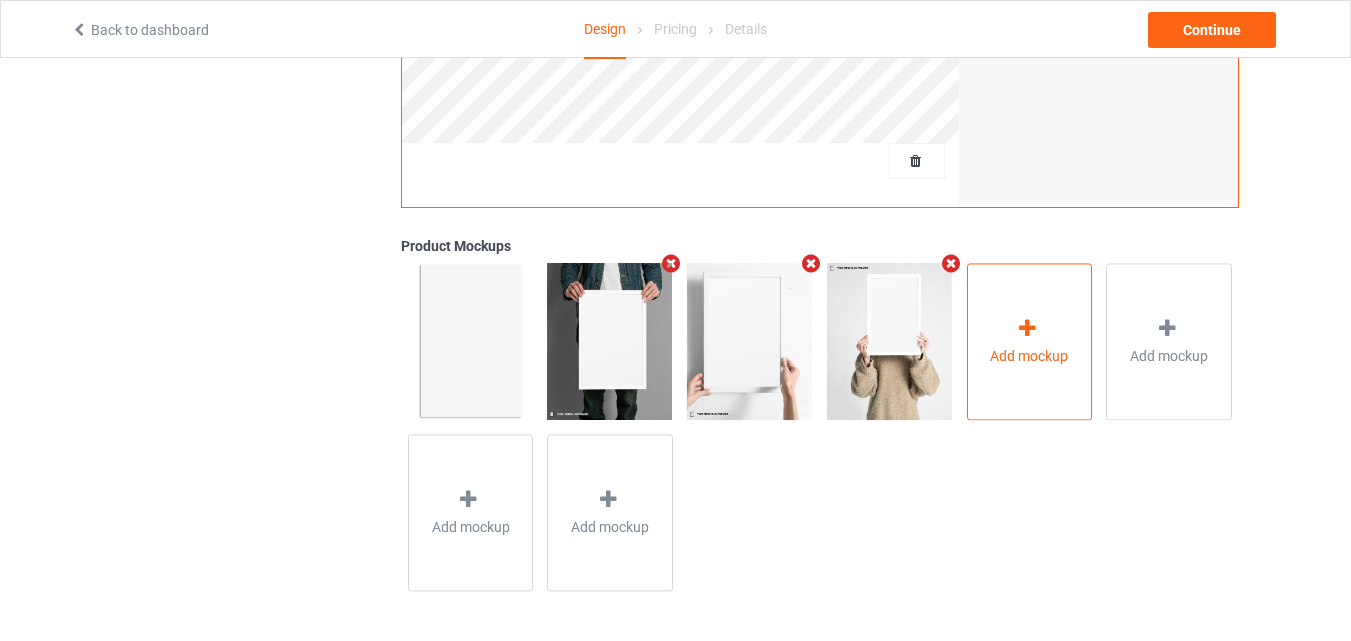 click on "Add mockup" at bounding box center [1029, 356] 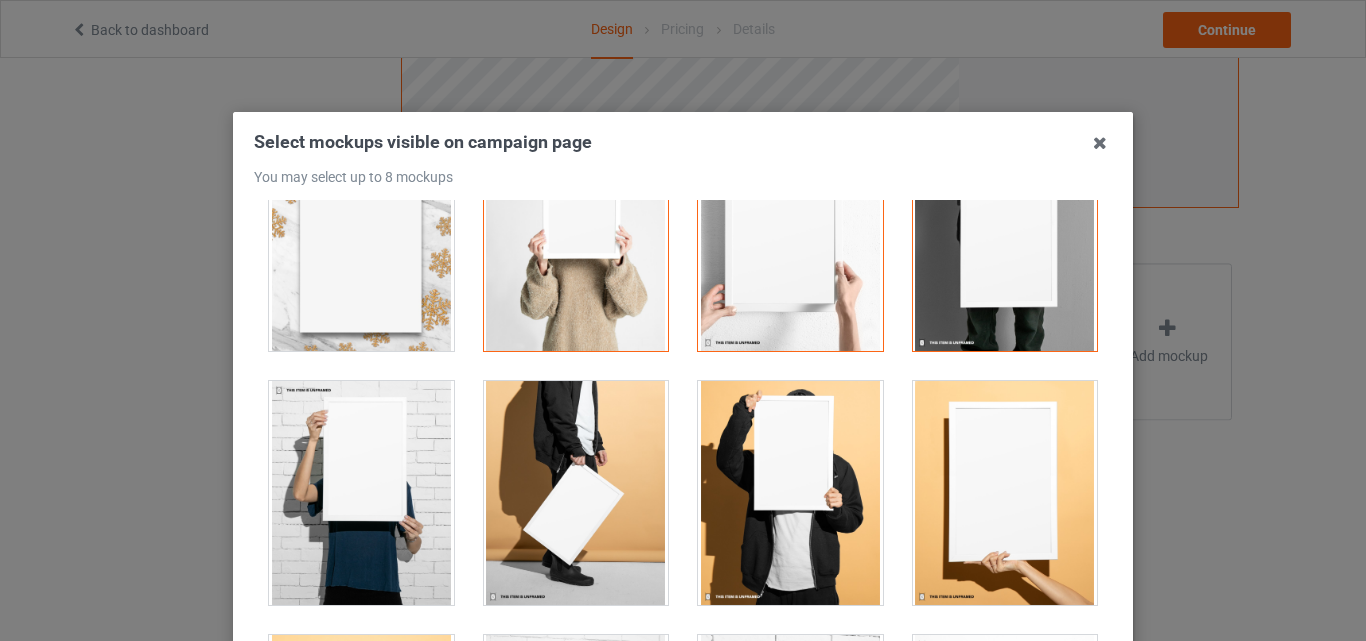 scroll, scrollTop: 1682, scrollLeft: 0, axis: vertical 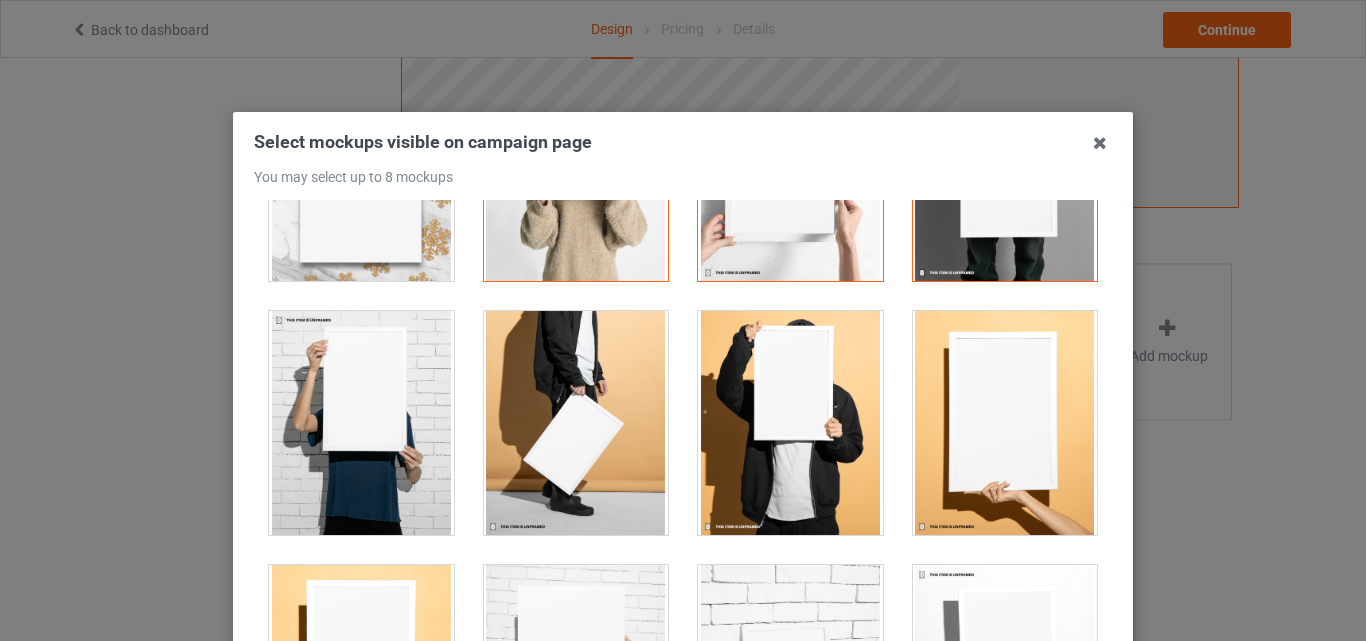 click at bounding box center [790, 423] 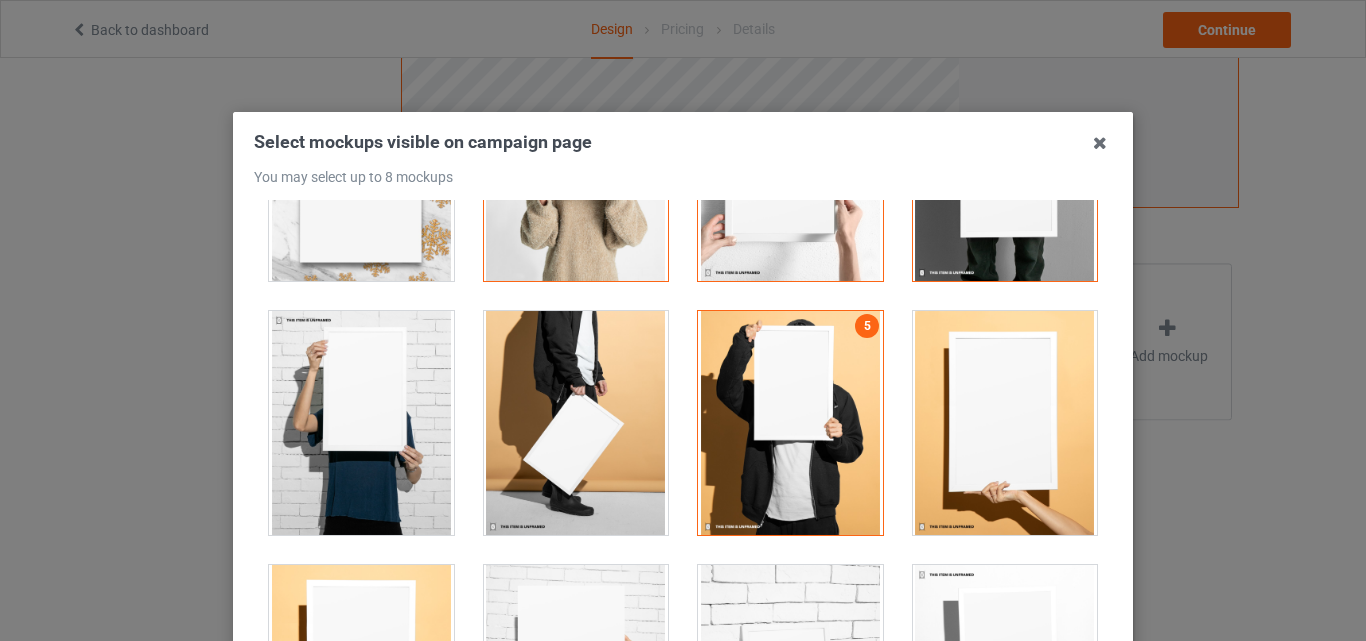 click at bounding box center [361, 423] 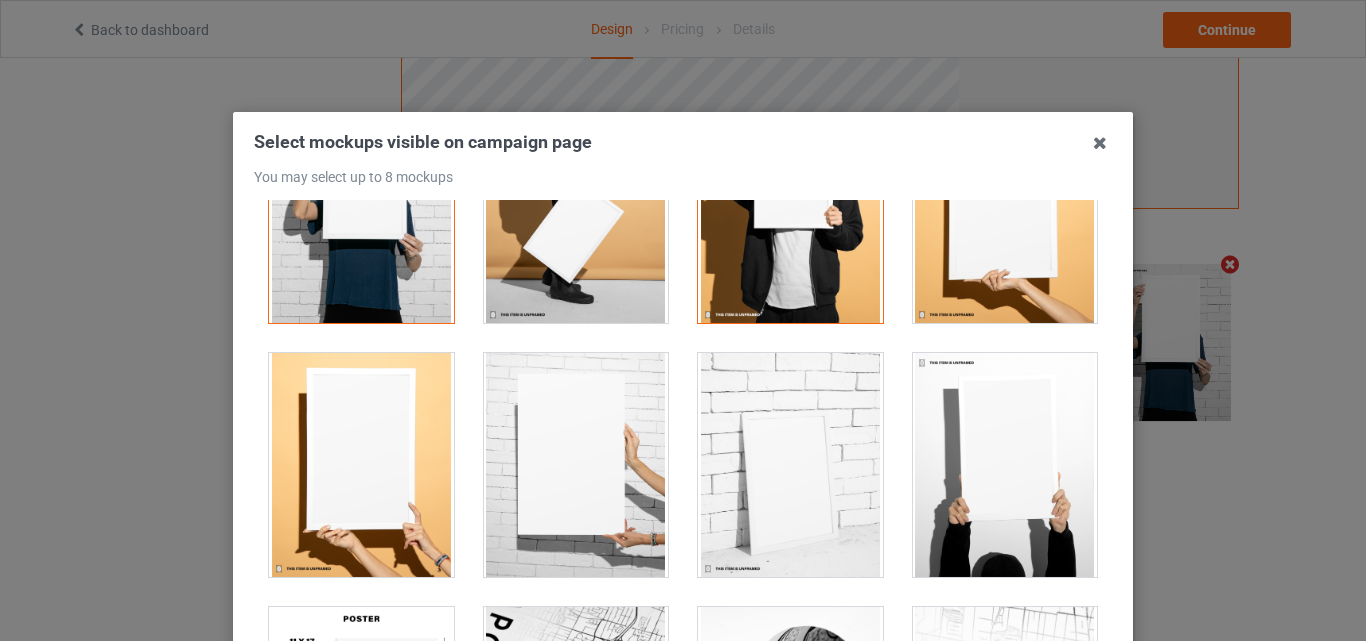 scroll, scrollTop: 1941, scrollLeft: 0, axis: vertical 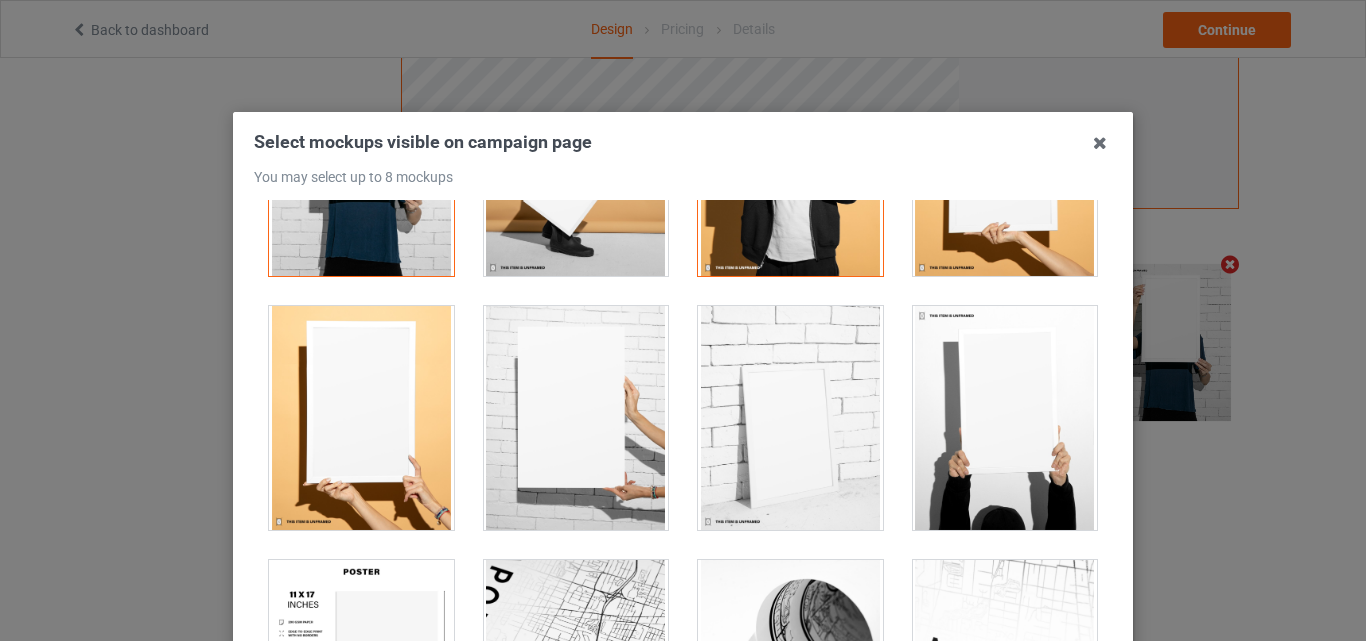 drag, startPoint x: 795, startPoint y: 442, endPoint x: 568, endPoint y: 510, distance: 236.96625 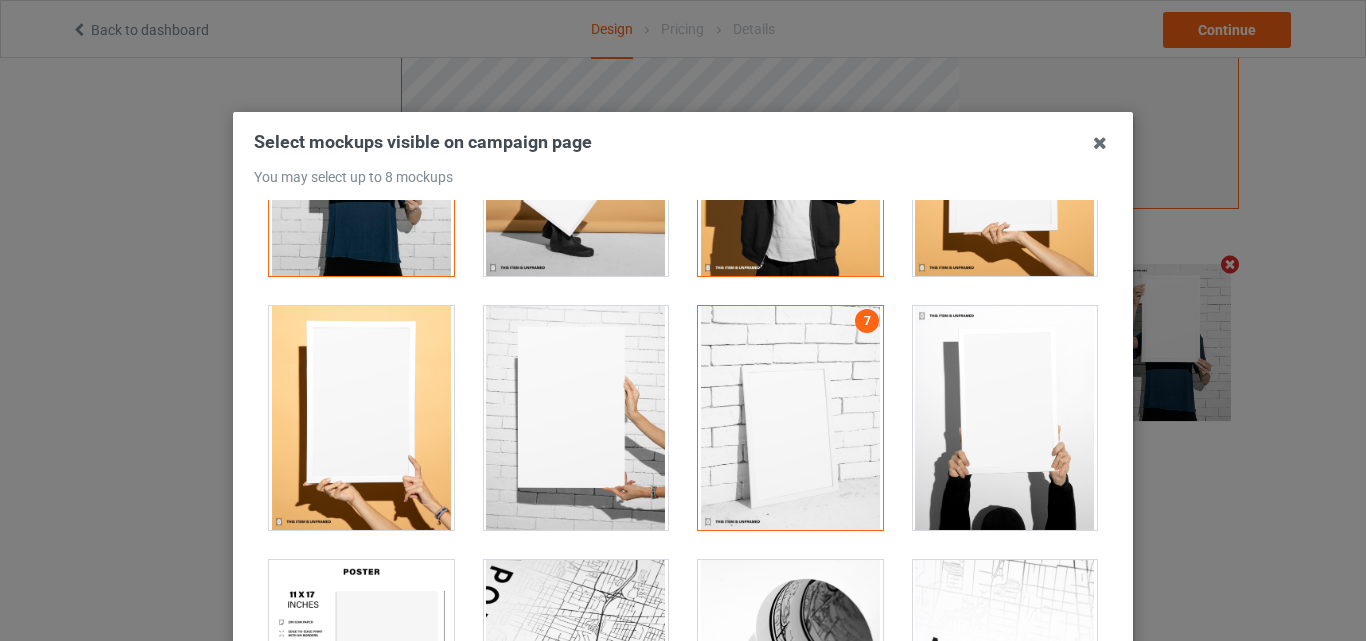 click at bounding box center (361, 672) 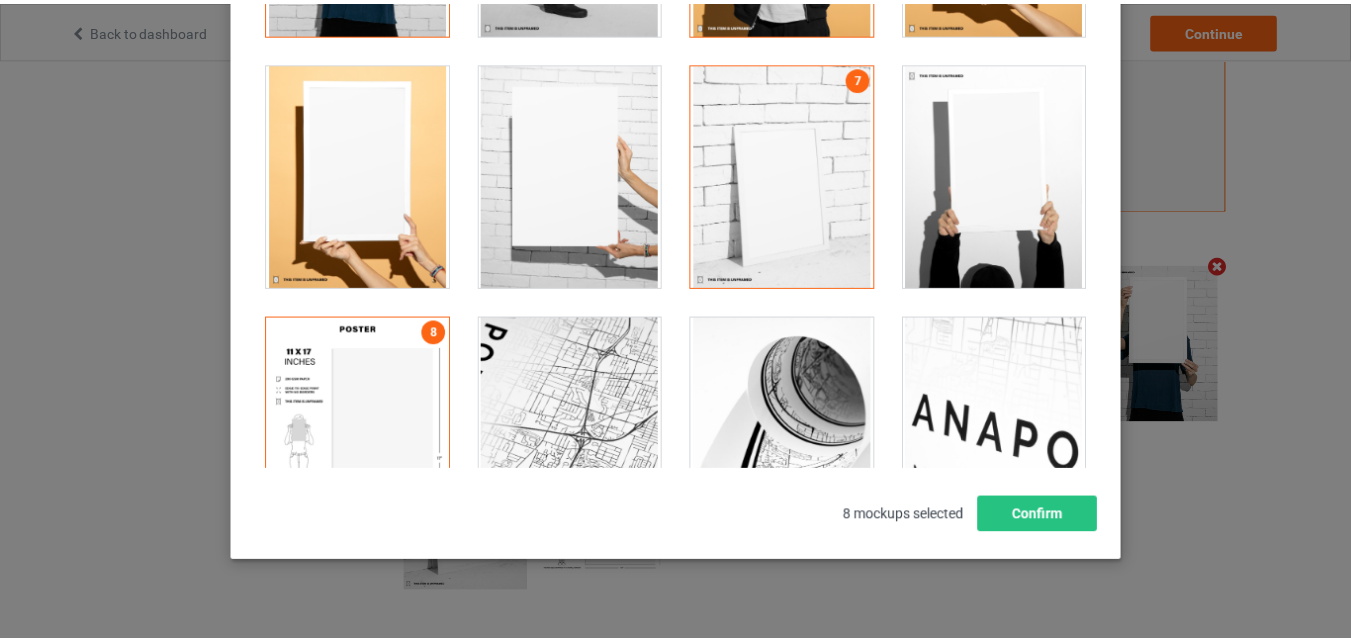 scroll, scrollTop: 275, scrollLeft: 0, axis: vertical 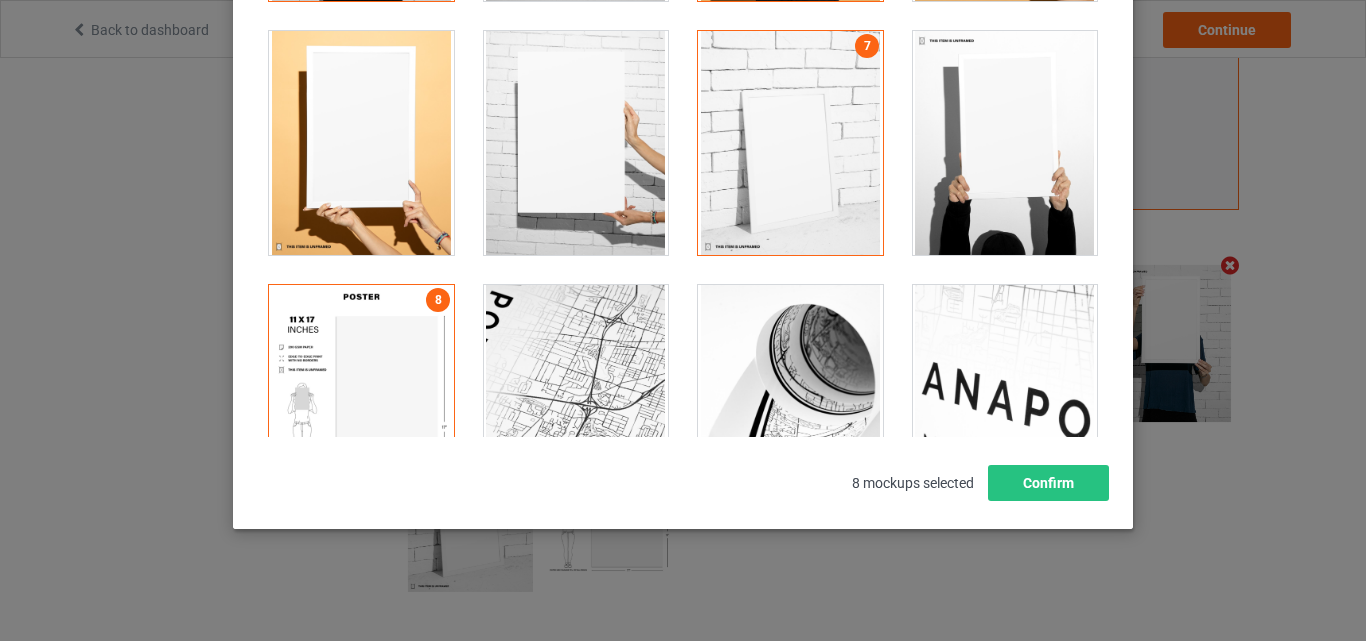 click on "Select mockups visible on campaign page You may select up to 8 mockups 1 4 3 2 6 5 7 8 8 mockups selected Confirm" at bounding box center [683, 183] 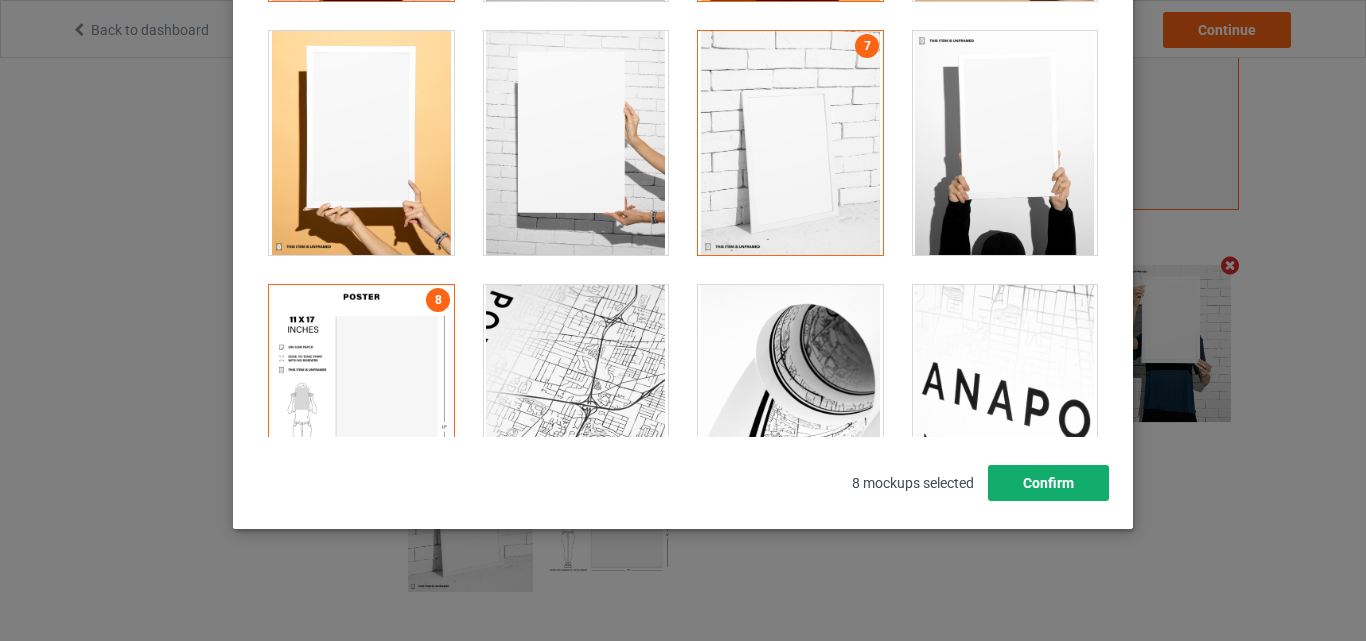 click on "Confirm" at bounding box center (1048, 483) 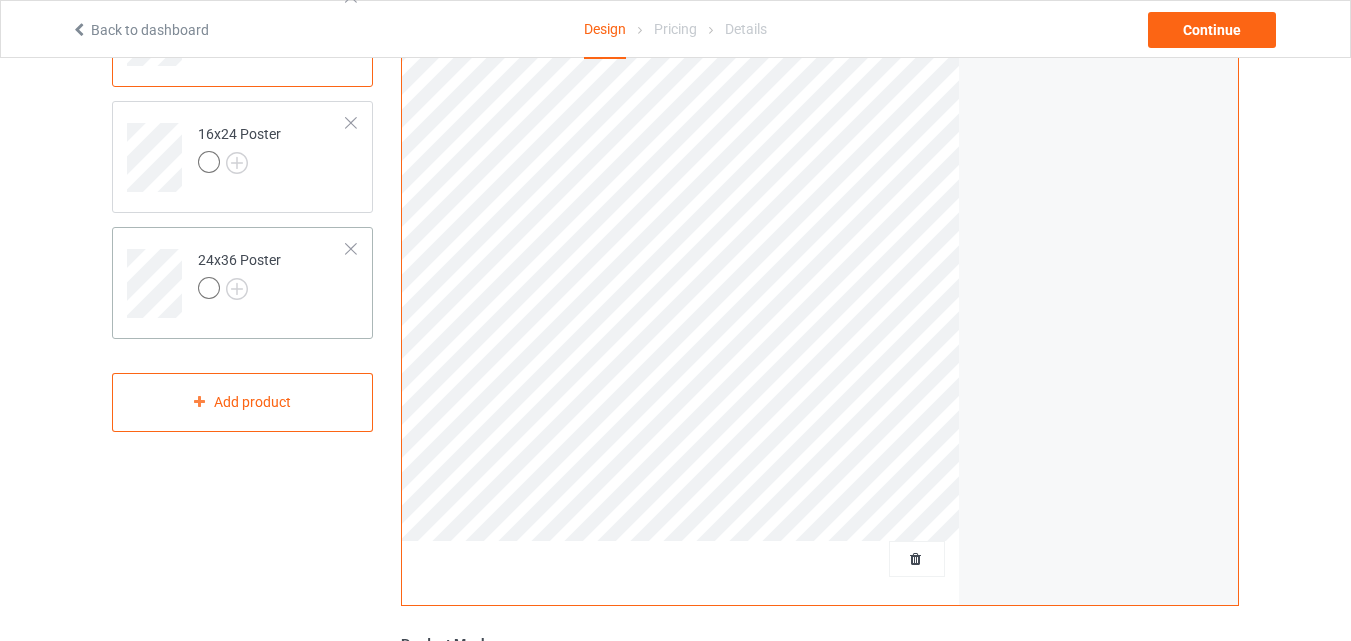 scroll, scrollTop: 0, scrollLeft: 0, axis: both 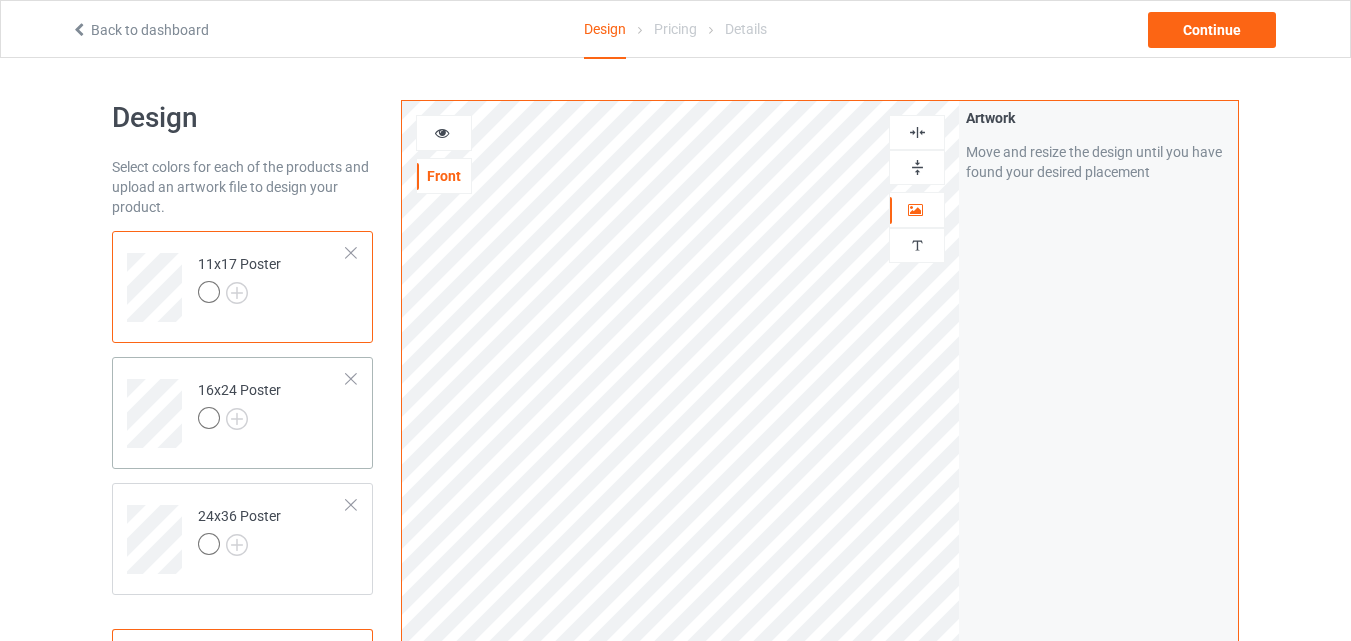 click on "16x24 Poster" at bounding box center (242, 413) 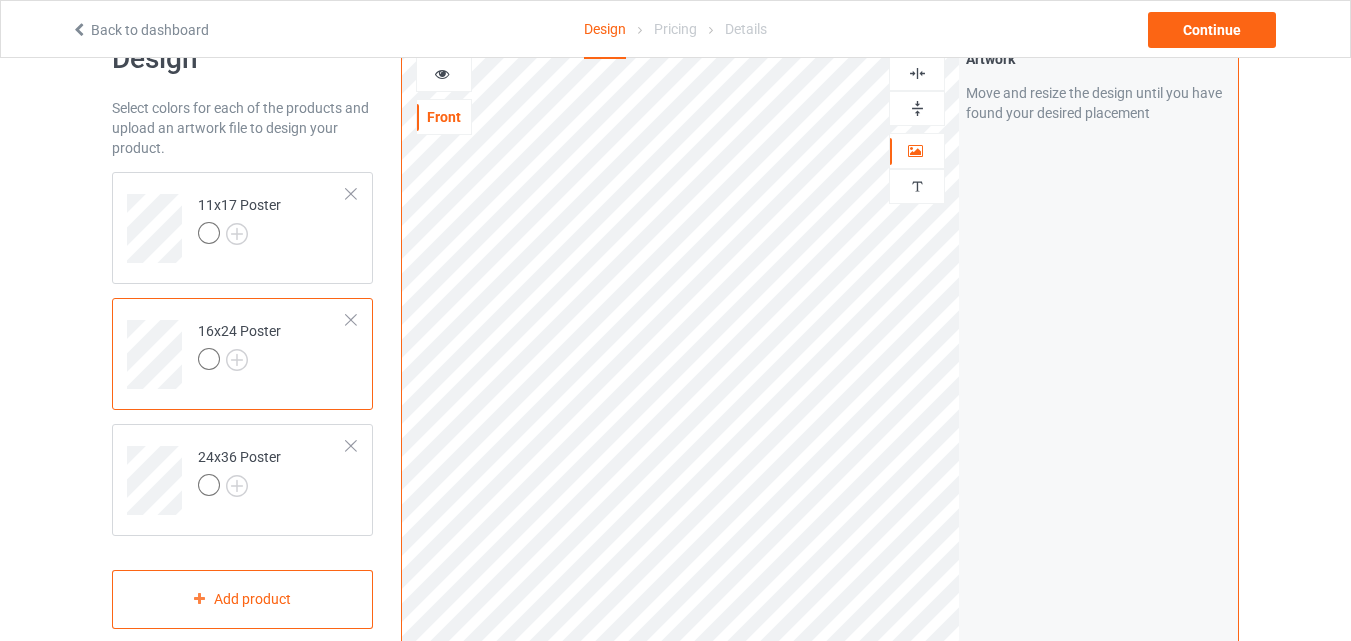 scroll, scrollTop: 0, scrollLeft: 0, axis: both 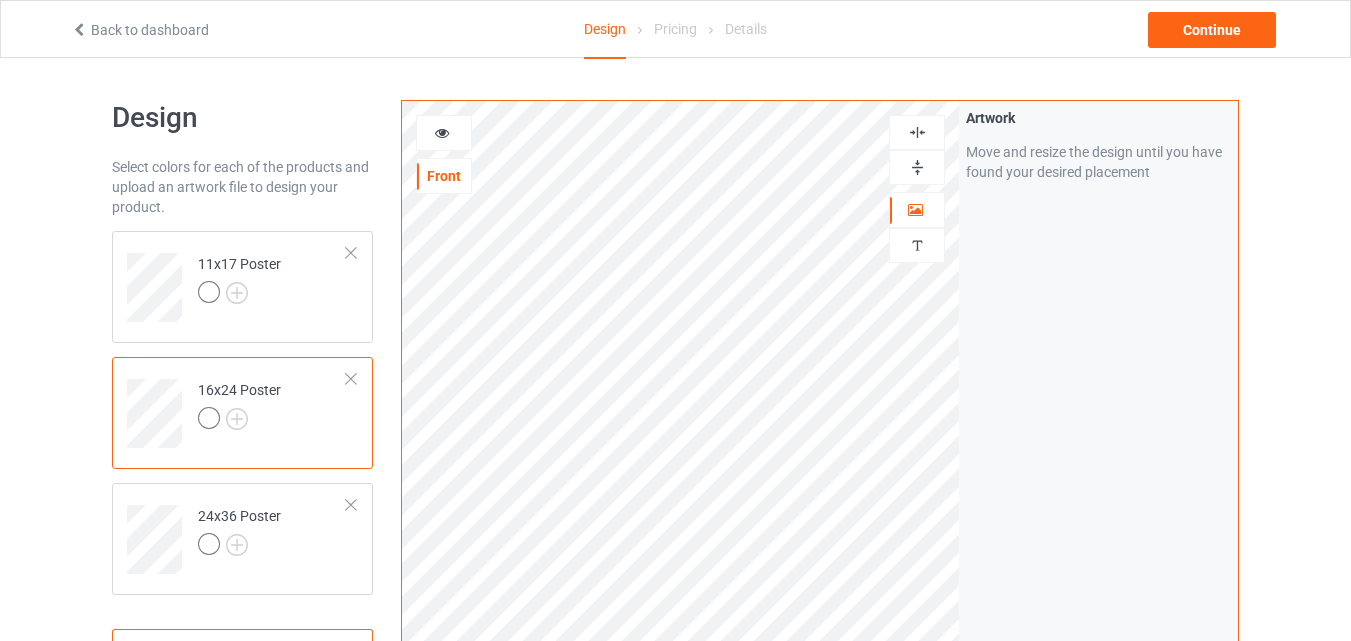 click at bounding box center [917, 167] 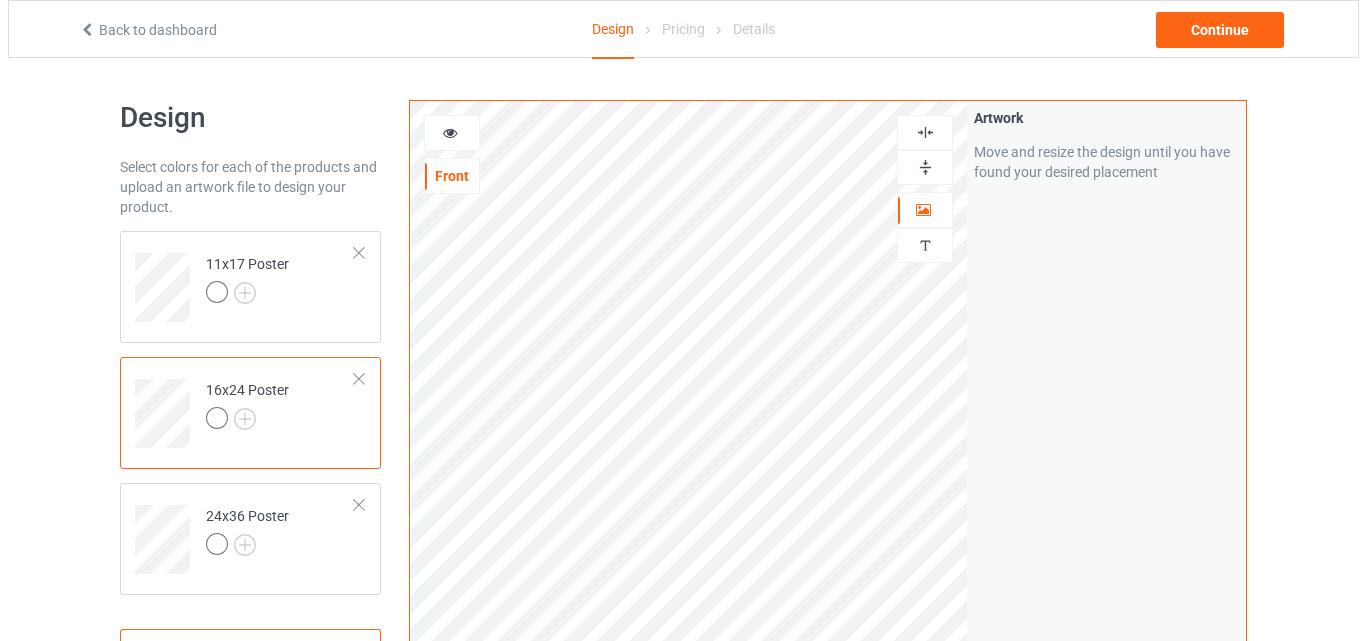 scroll, scrollTop: 655, scrollLeft: 0, axis: vertical 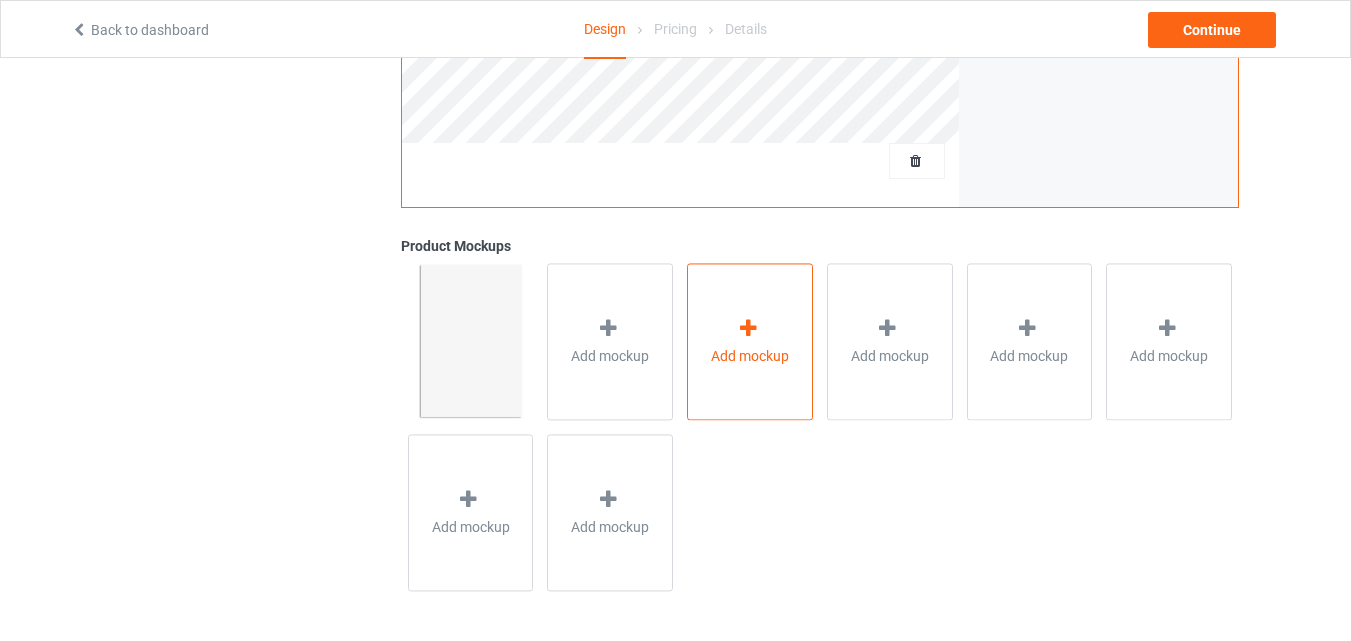 click on "Add mockup" at bounding box center [750, 356] 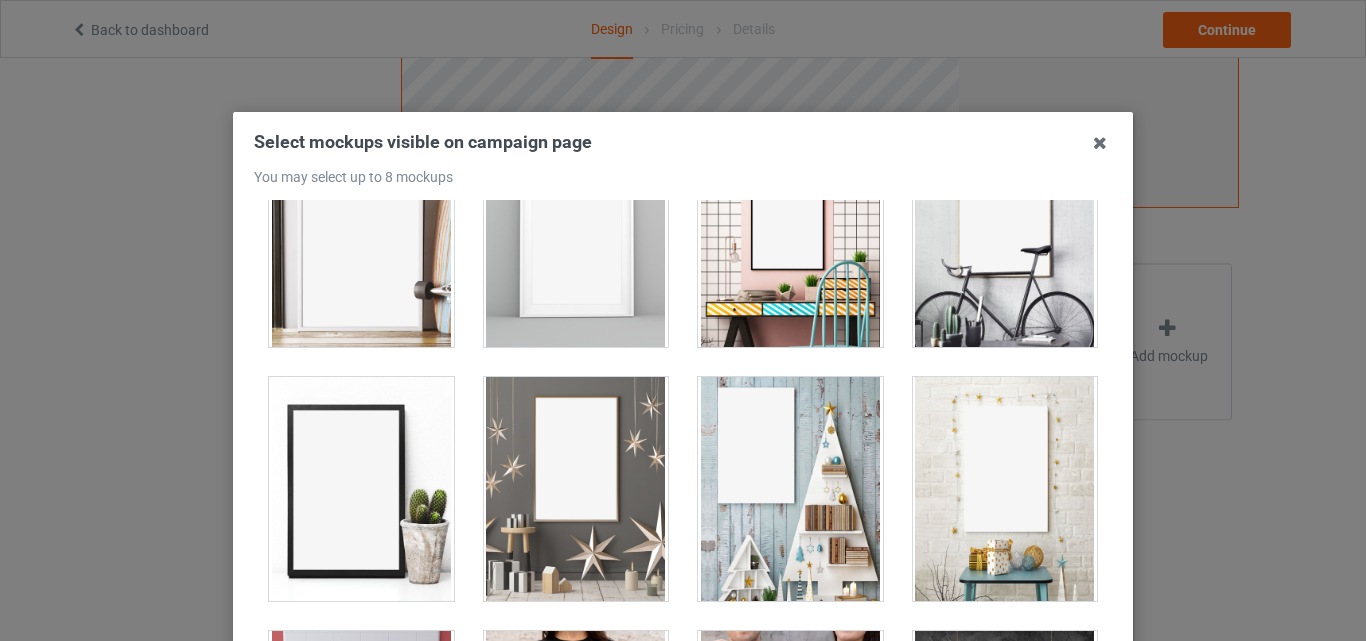 scroll, scrollTop: 375, scrollLeft: 0, axis: vertical 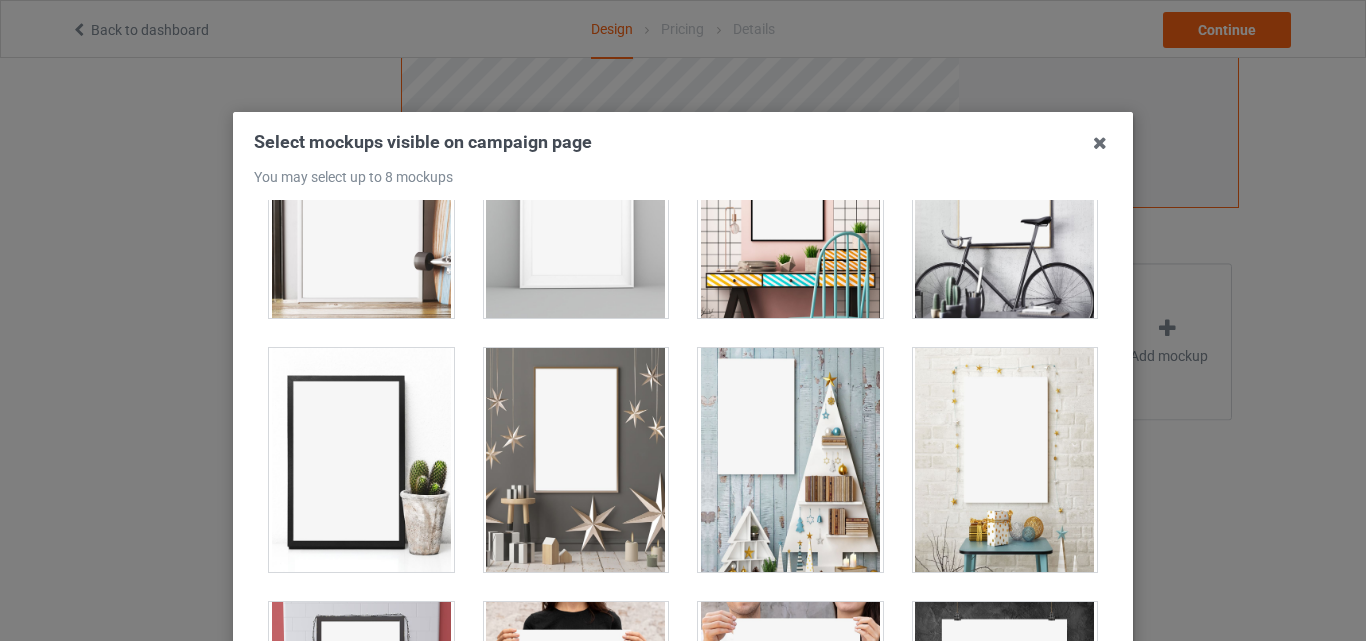 drag, startPoint x: 959, startPoint y: 446, endPoint x: 832, endPoint y: 483, distance: 132.28 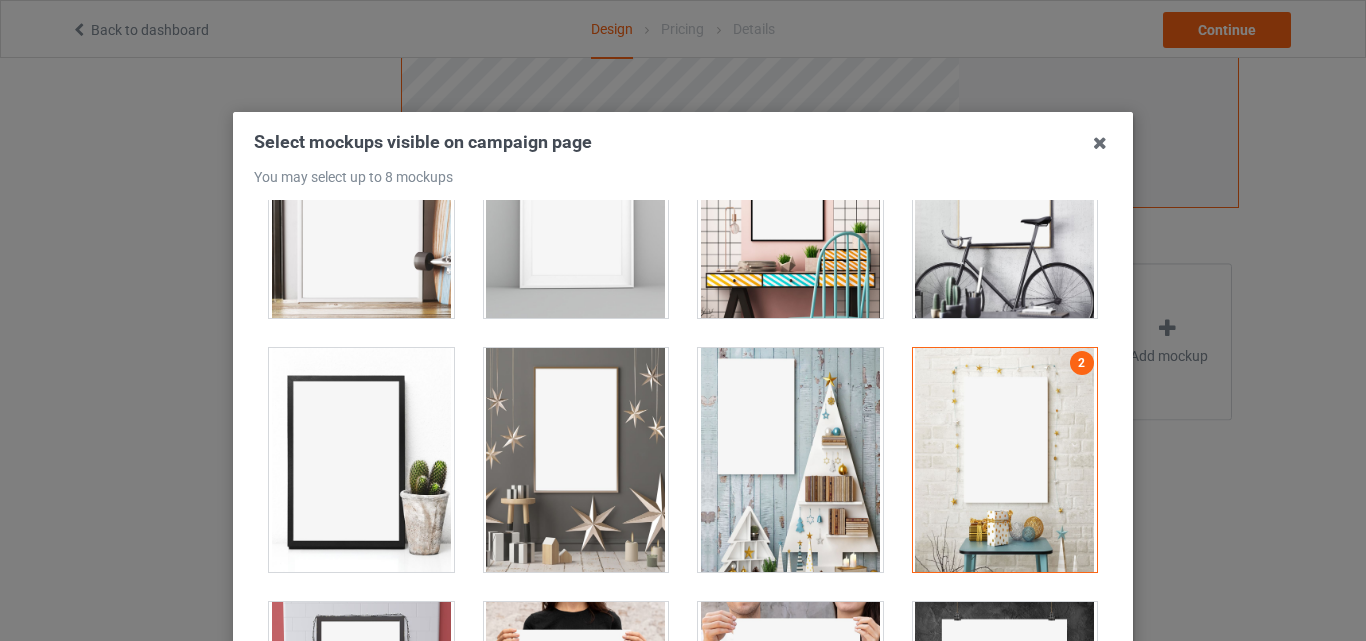 click at bounding box center [790, 460] 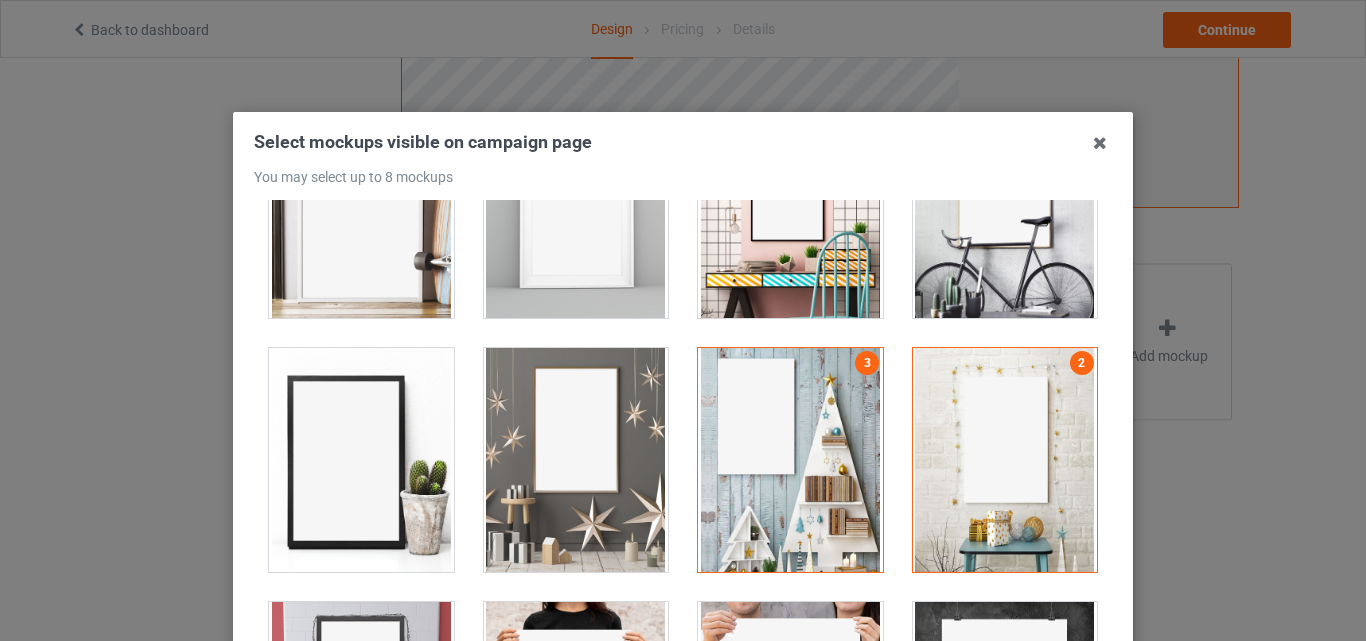 click at bounding box center (576, 460) 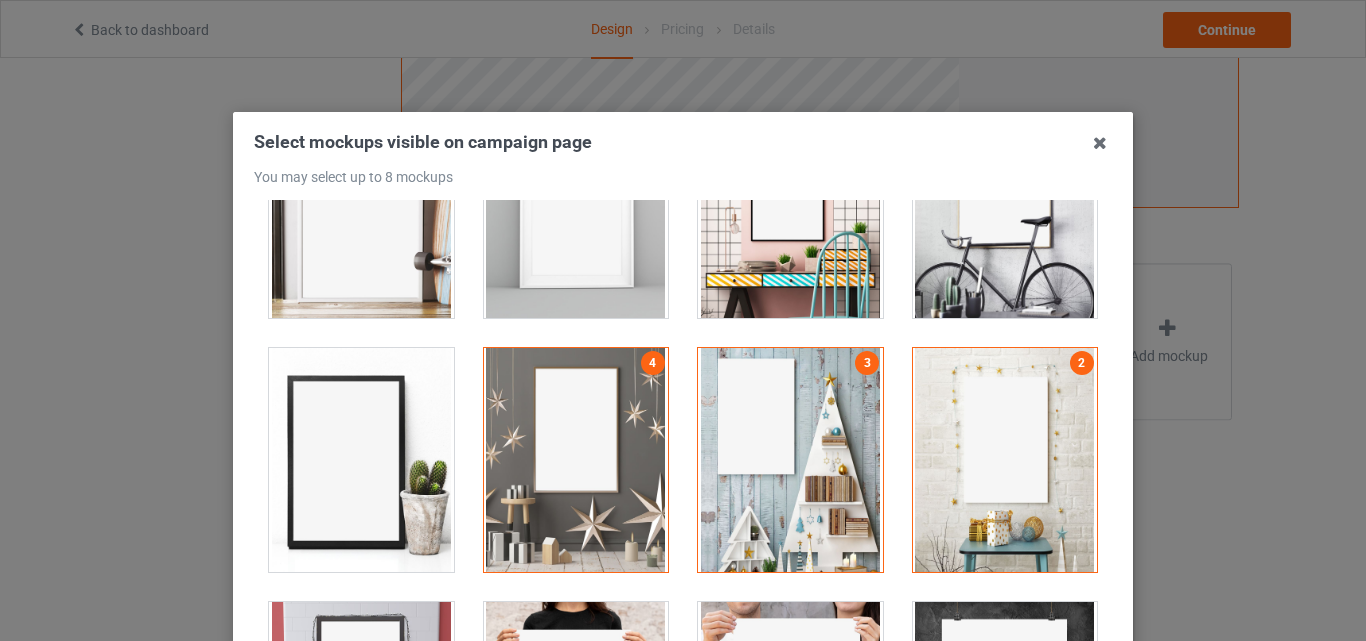 click at bounding box center [361, 460] 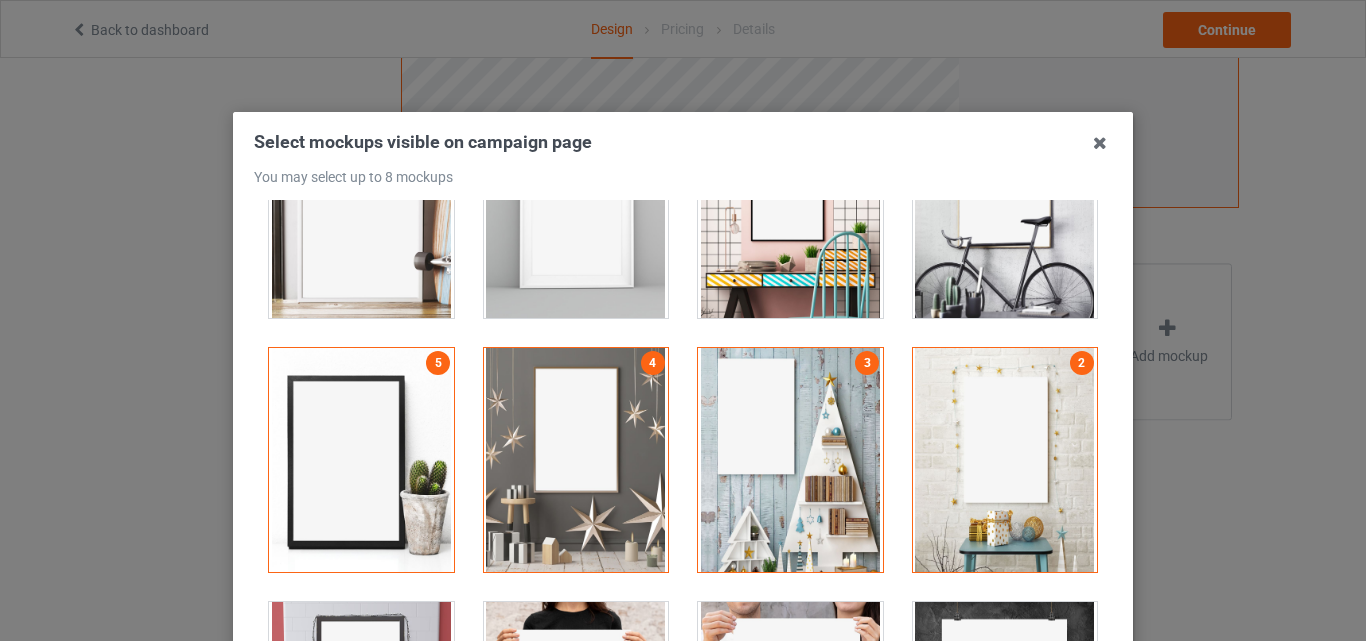click at bounding box center [361, 714] 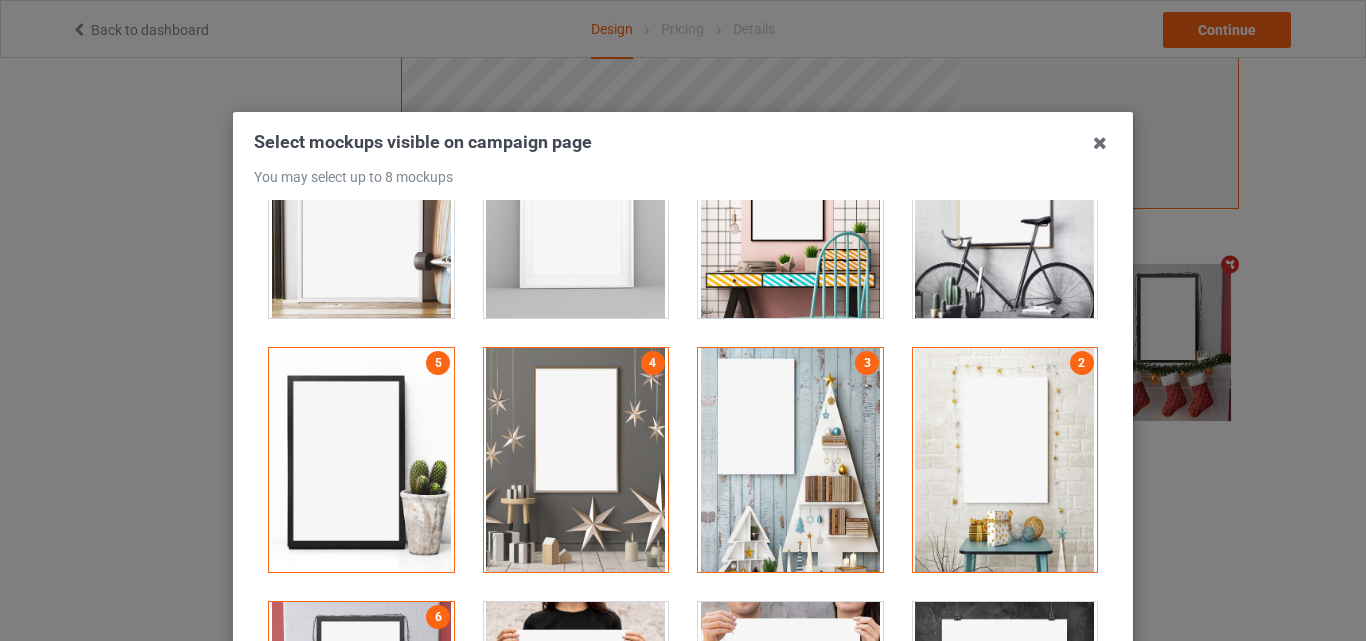 scroll, scrollTop: 654, scrollLeft: 0, axis: vertical 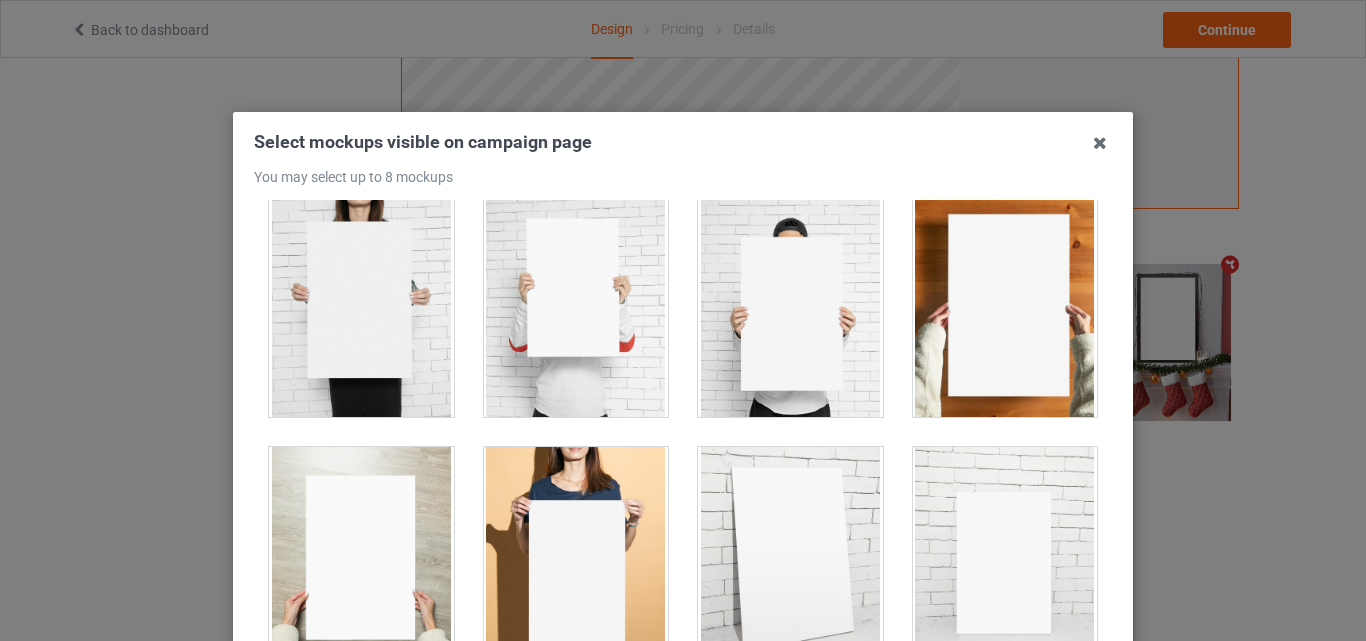 click at bounding box center (790, 305) 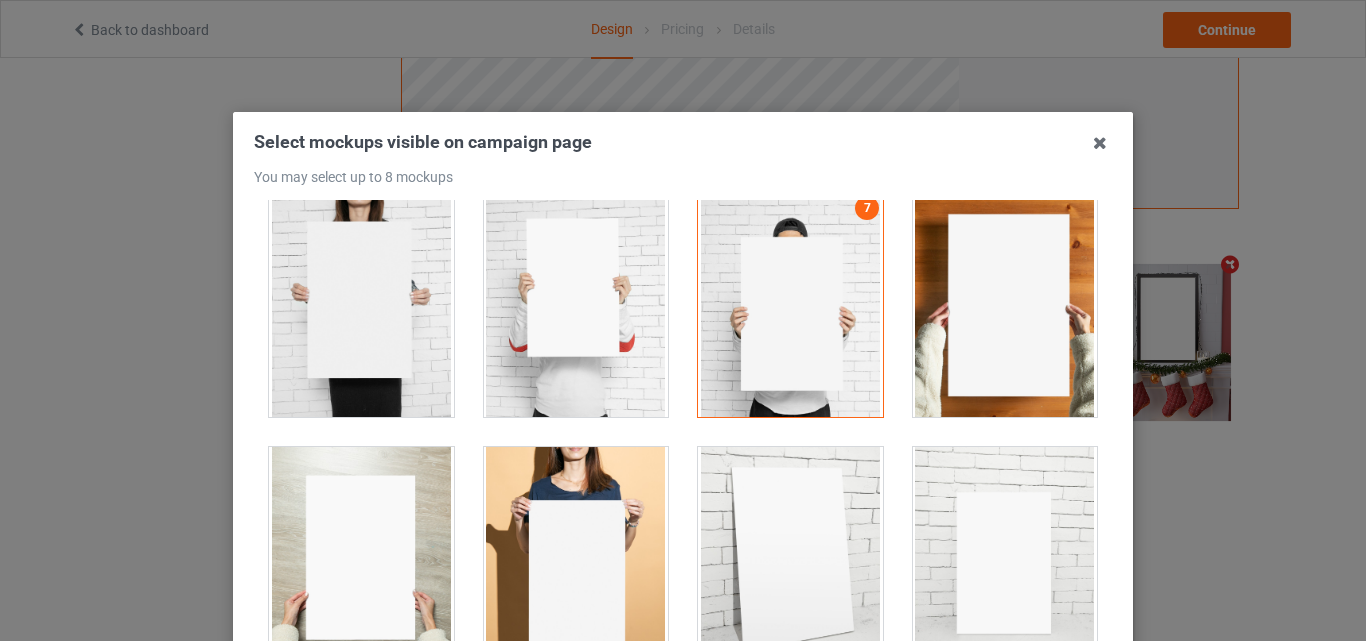 click at bounding box center [790, 559] 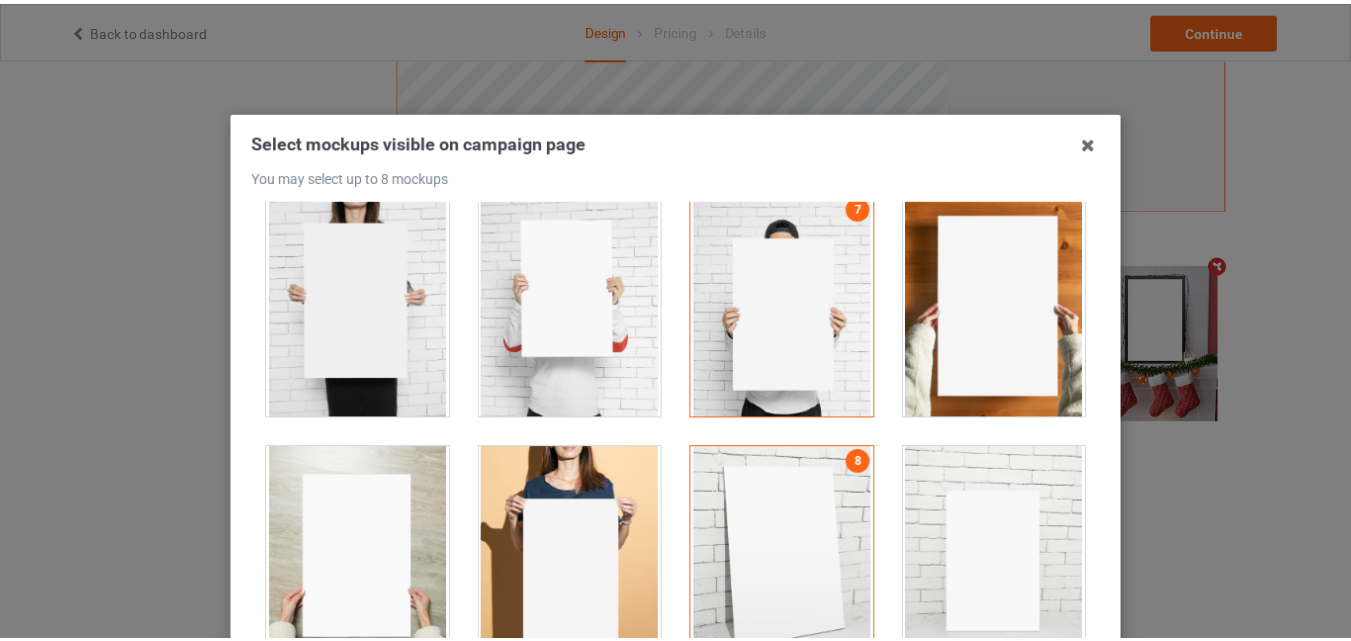 scroll, scrollTop: 225, scrollLeft: 0, axis: vertical 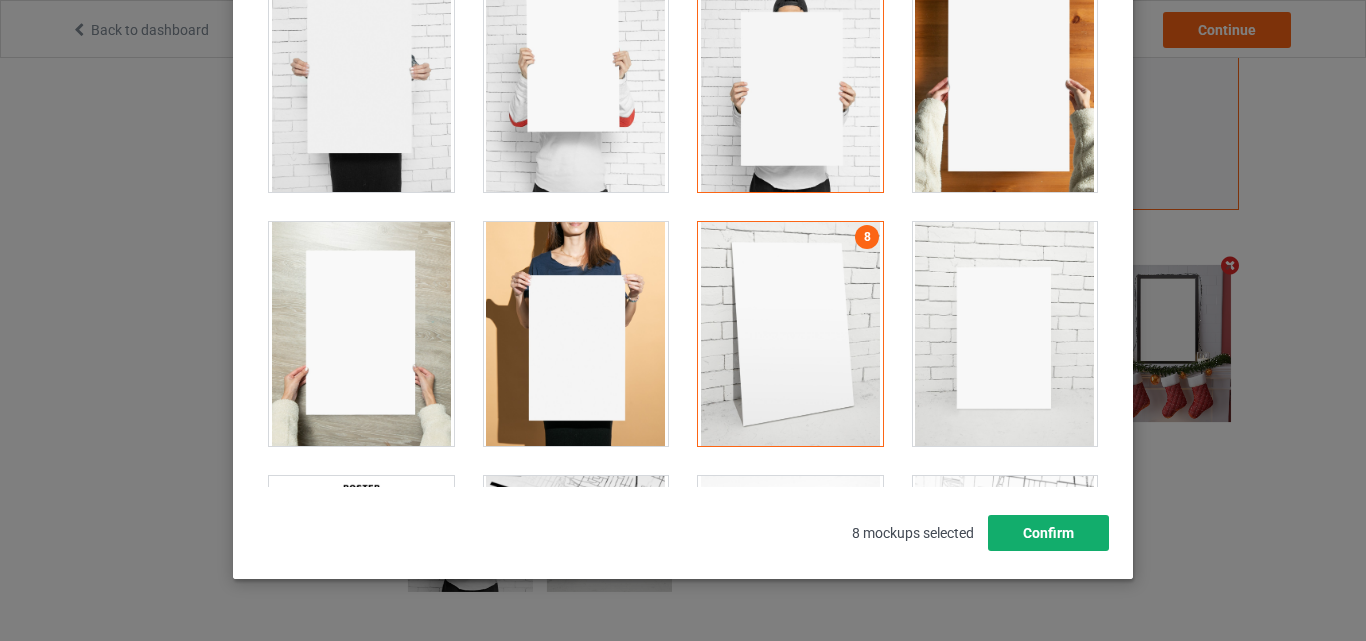 click on "Confirm" at bounding box center [1048, 533] 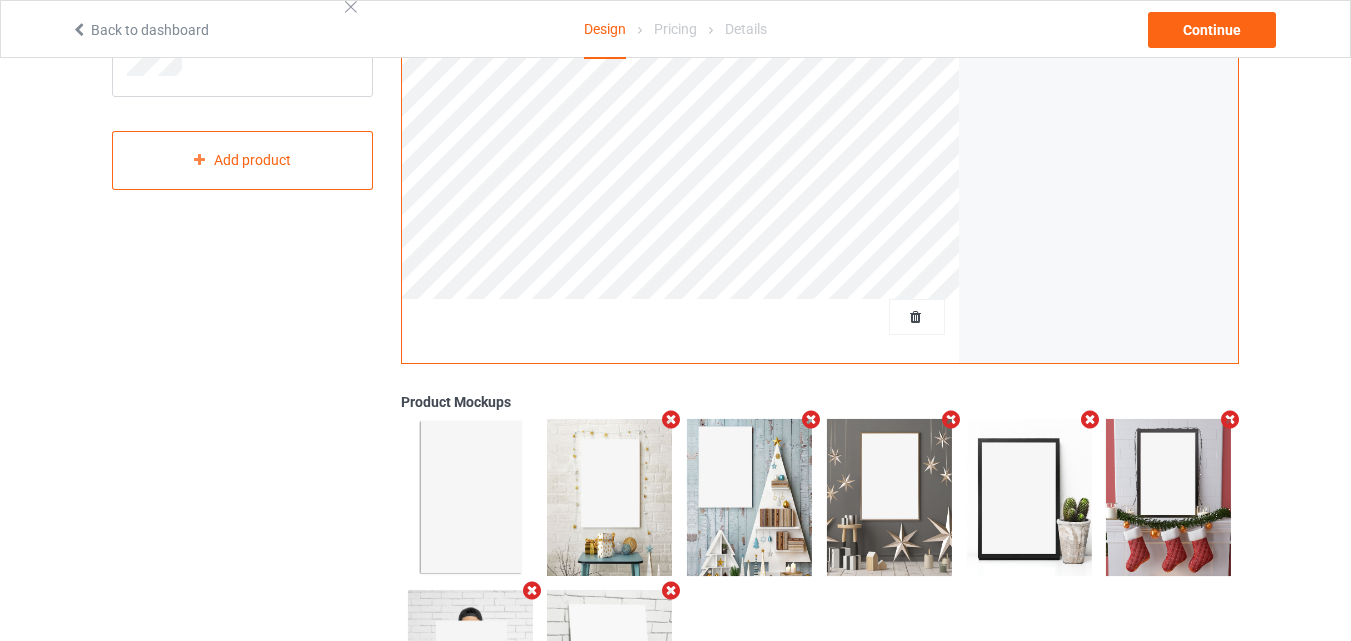 scroll, scrollTop: 0, scrollLeft: 0, axis: both 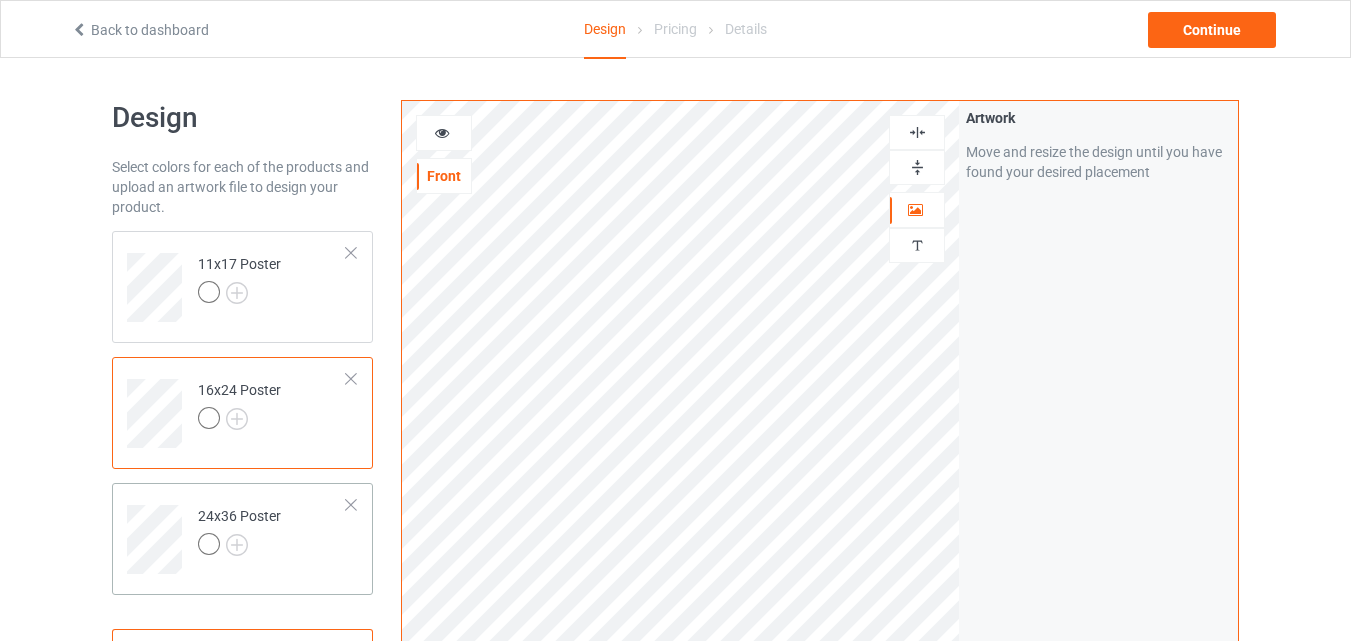 click on "24x36 Poster" at bounding box center (272, 532) 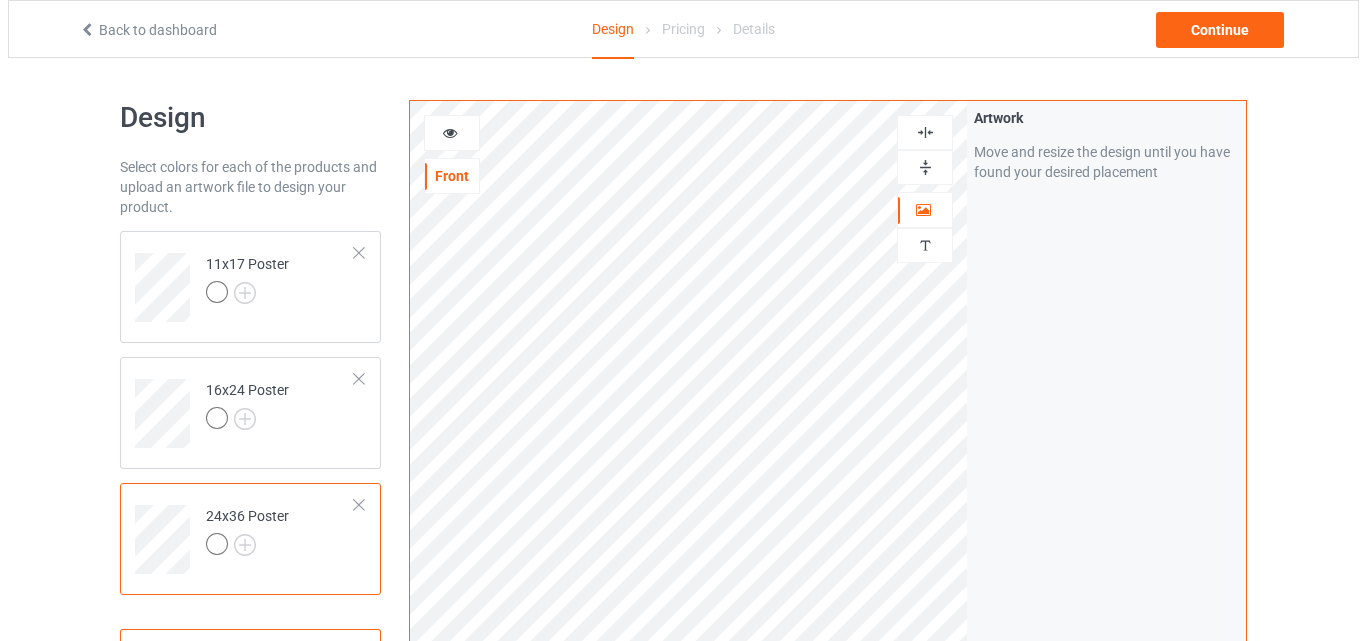 scroll, scrollTop: 655, scrollLeft: 0, axis: vertical 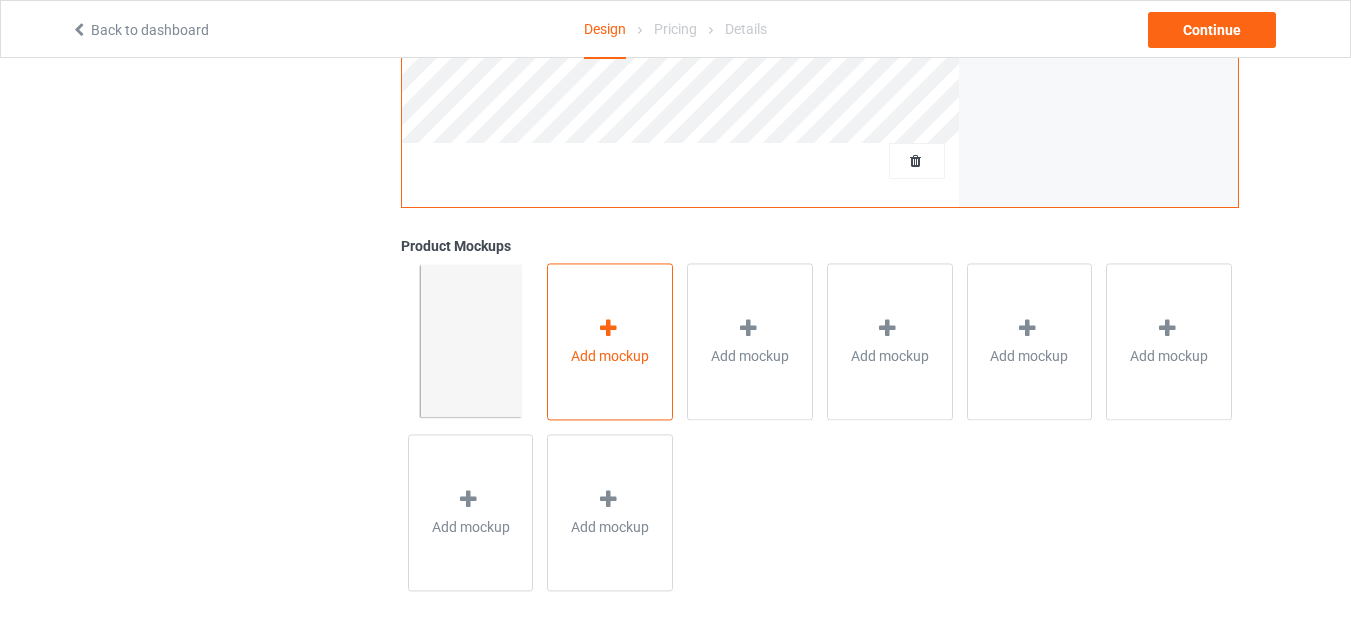 click on "Add mockup" at bounding box center [610, 341] 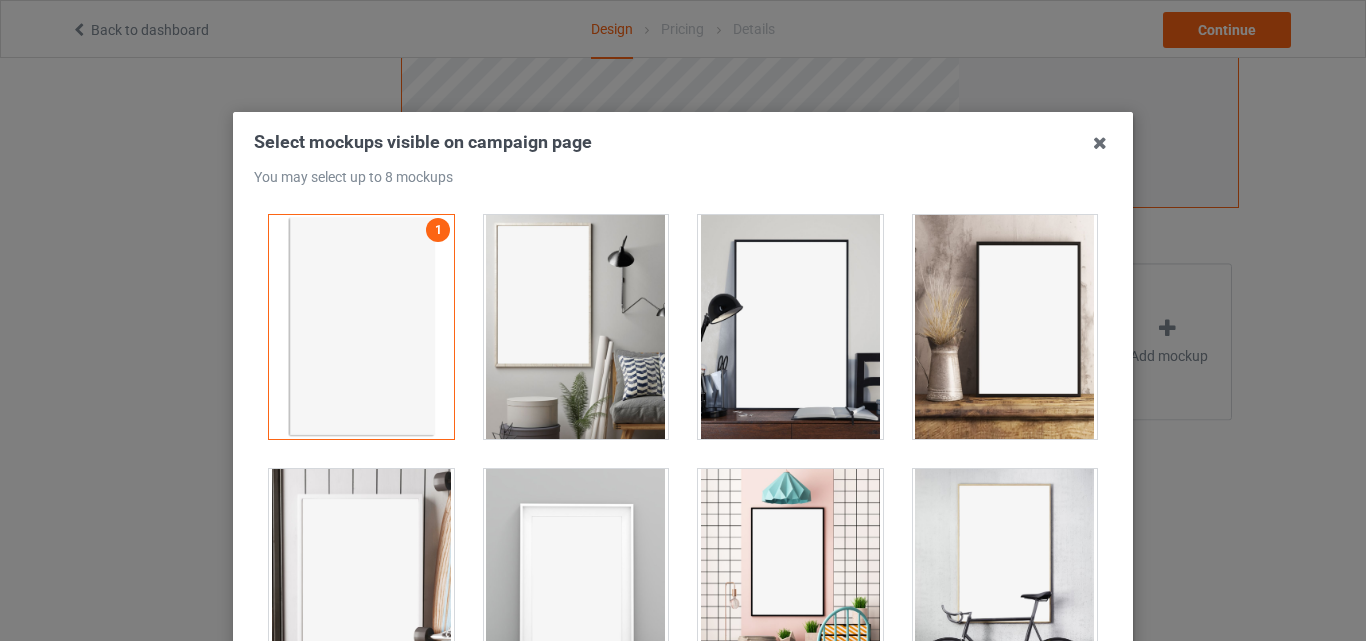 click at bounding box center [1005, 327] 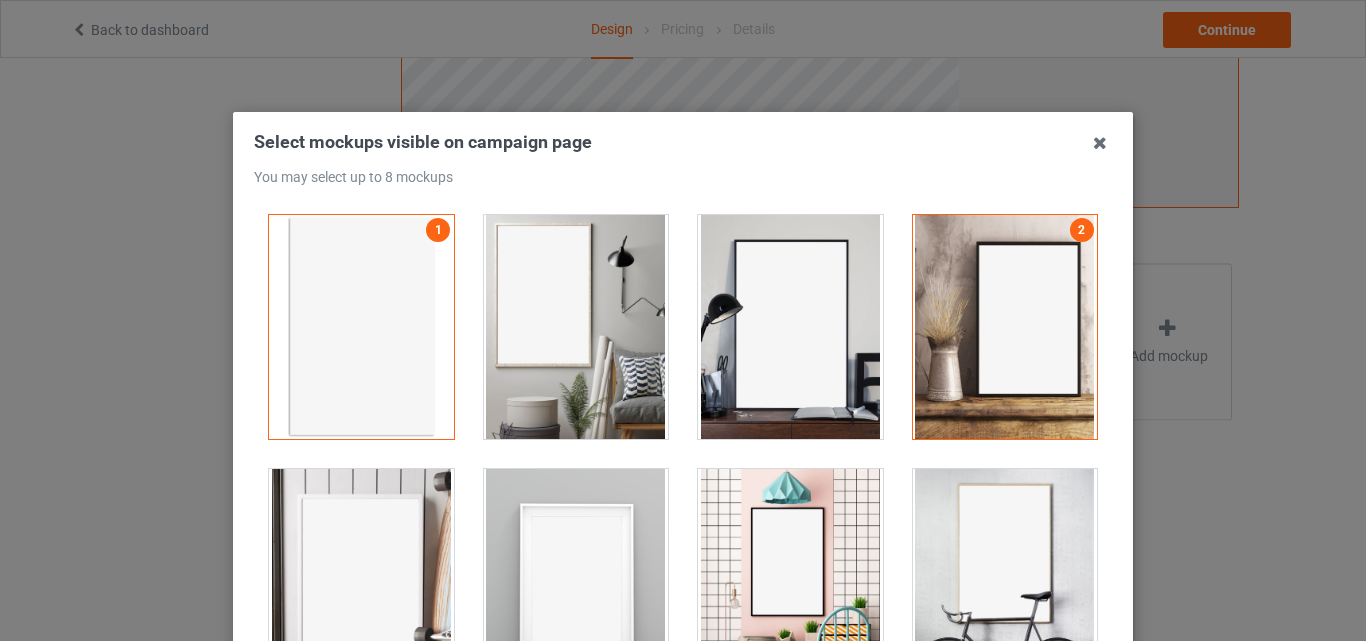 click at bounding box center [790, 327] 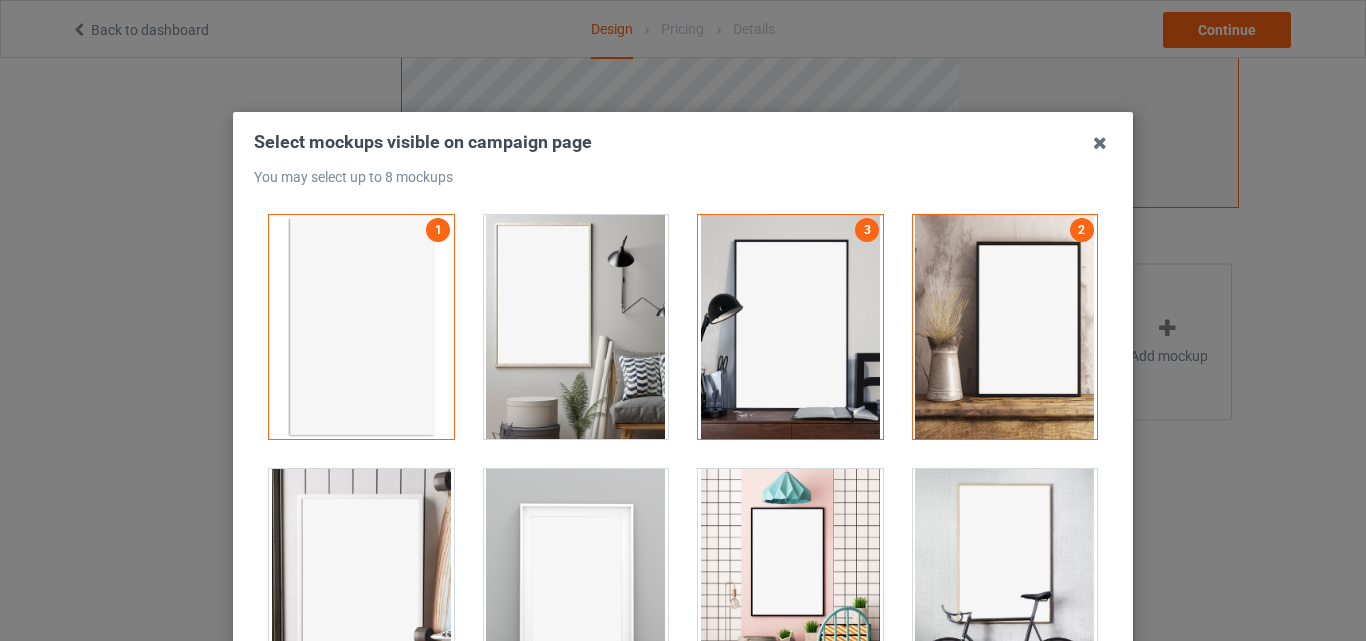 click at bounding box center [576, 327] 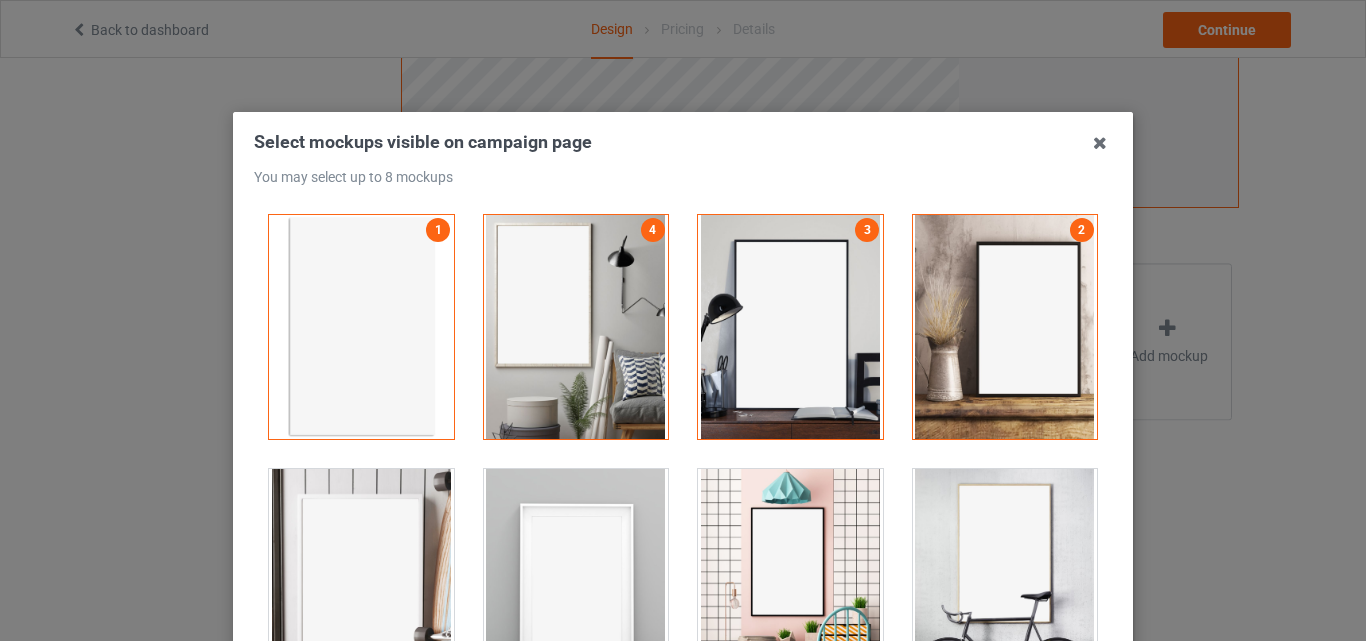 drag, startPoint x: 963, startPoint y: 521, endPoint x: 874, endPoint y: 540, distance: 91.00549 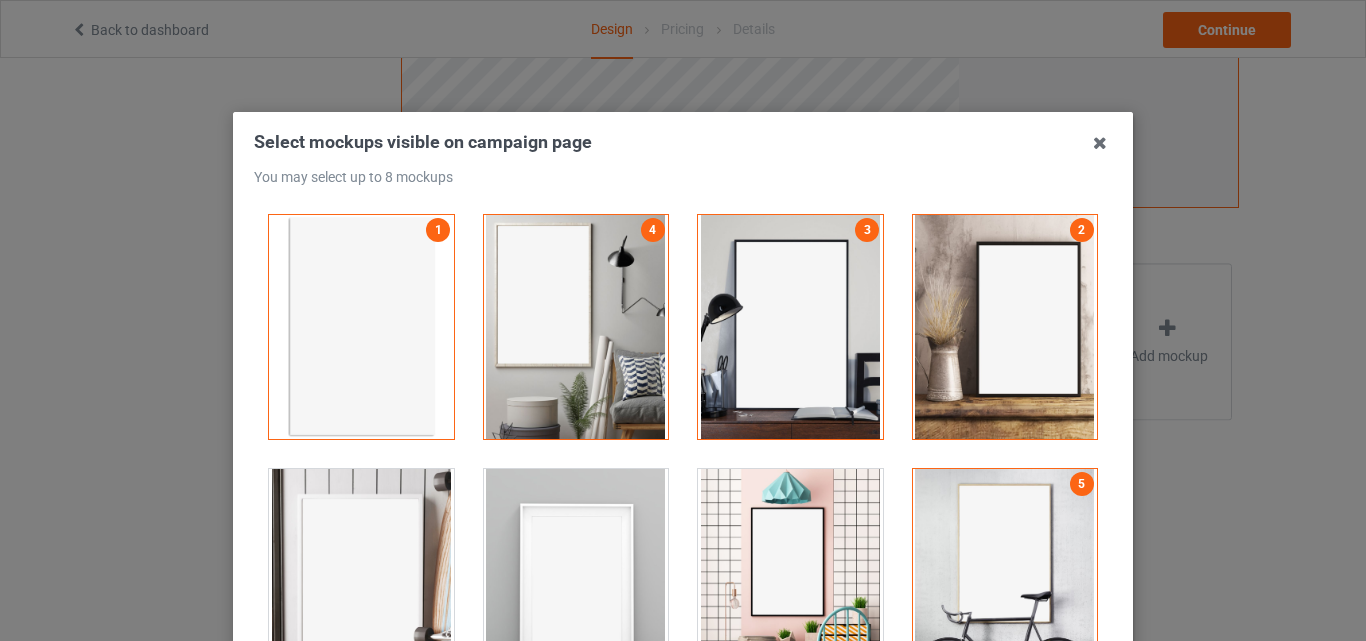 drag, startPoint x: 750, startPoint y: 544, endPoint x: 559, endPoint y: 583, distance: 194.94101 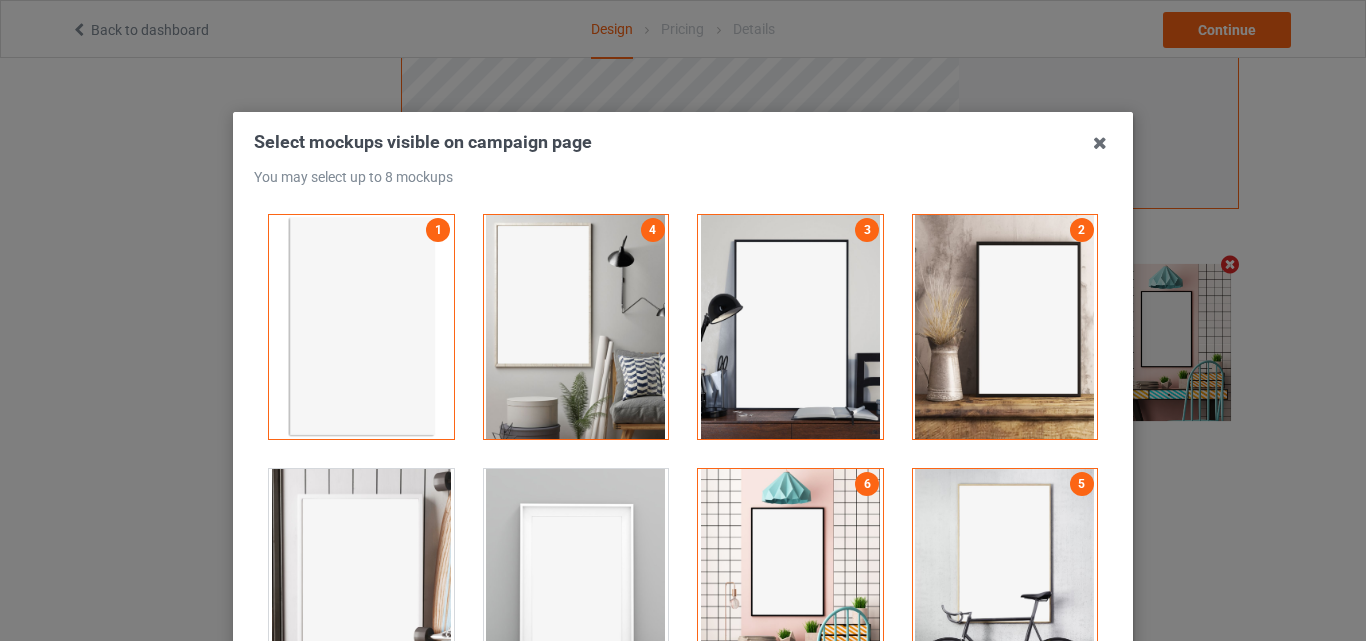 click at bounding box center [361, 581] 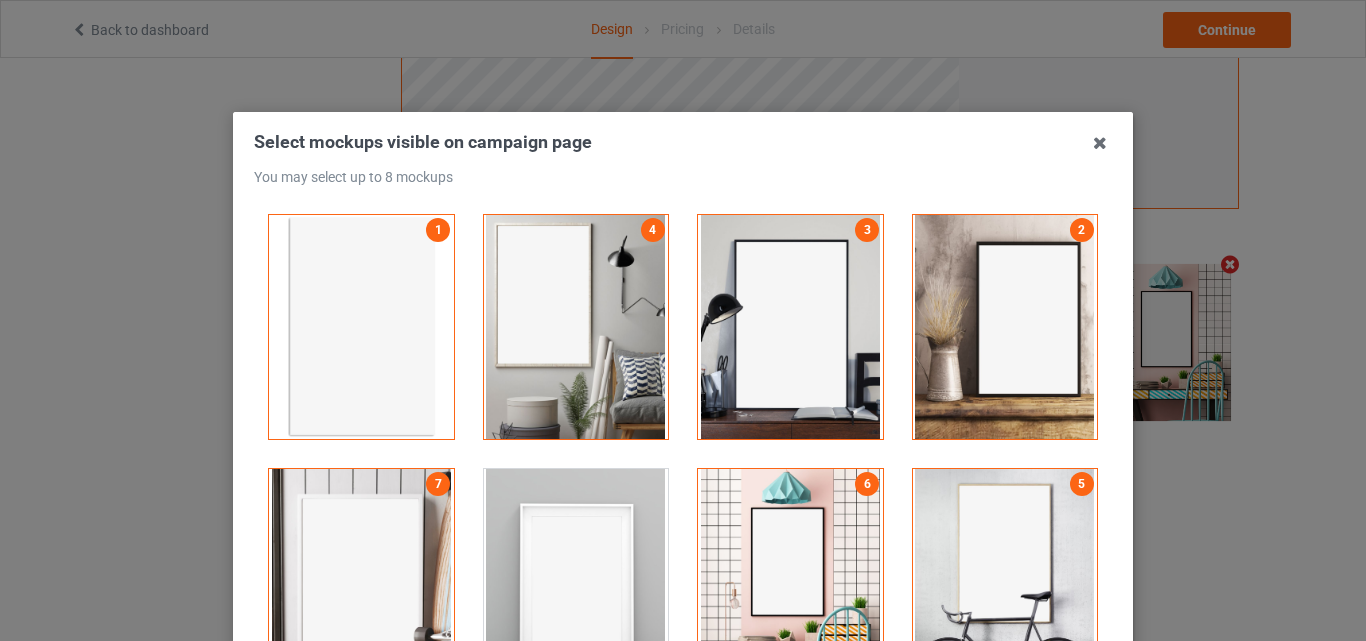 scroll, scrollTop: 1773, scrollLeft: 0, axis: vertical 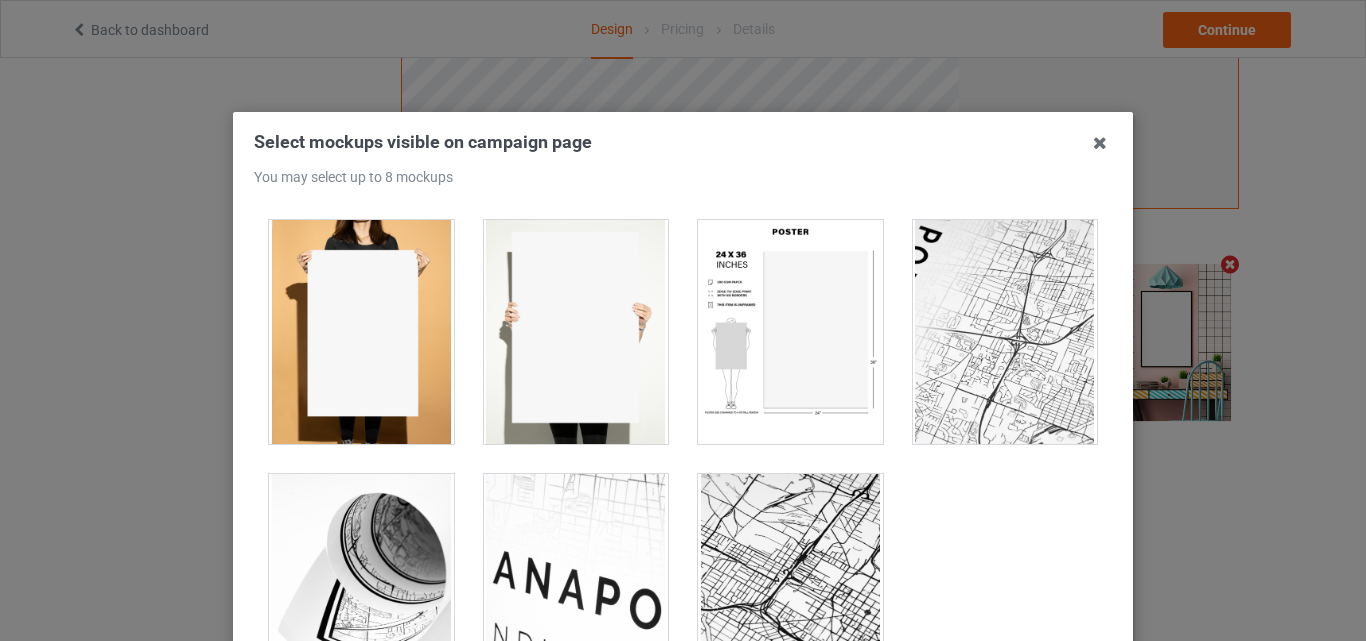 click at bounding box center (790, 332) 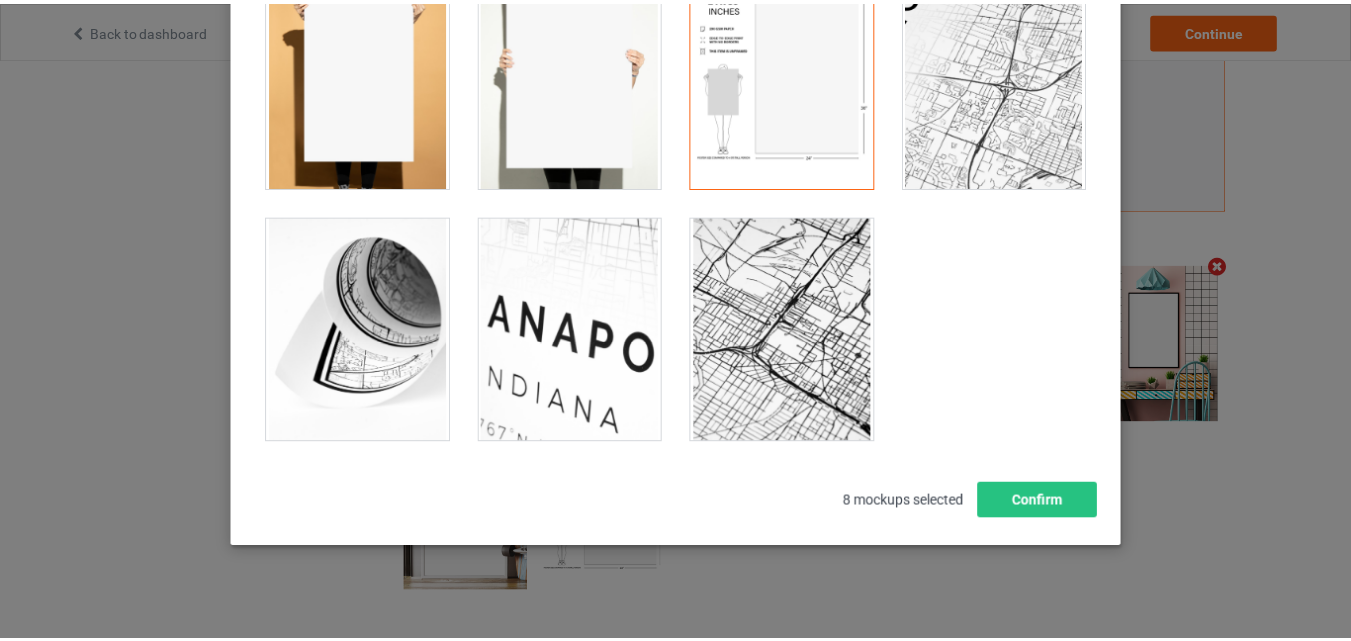 scroll, scrollTop: 275, scrollLeft: 0, axis: vertical 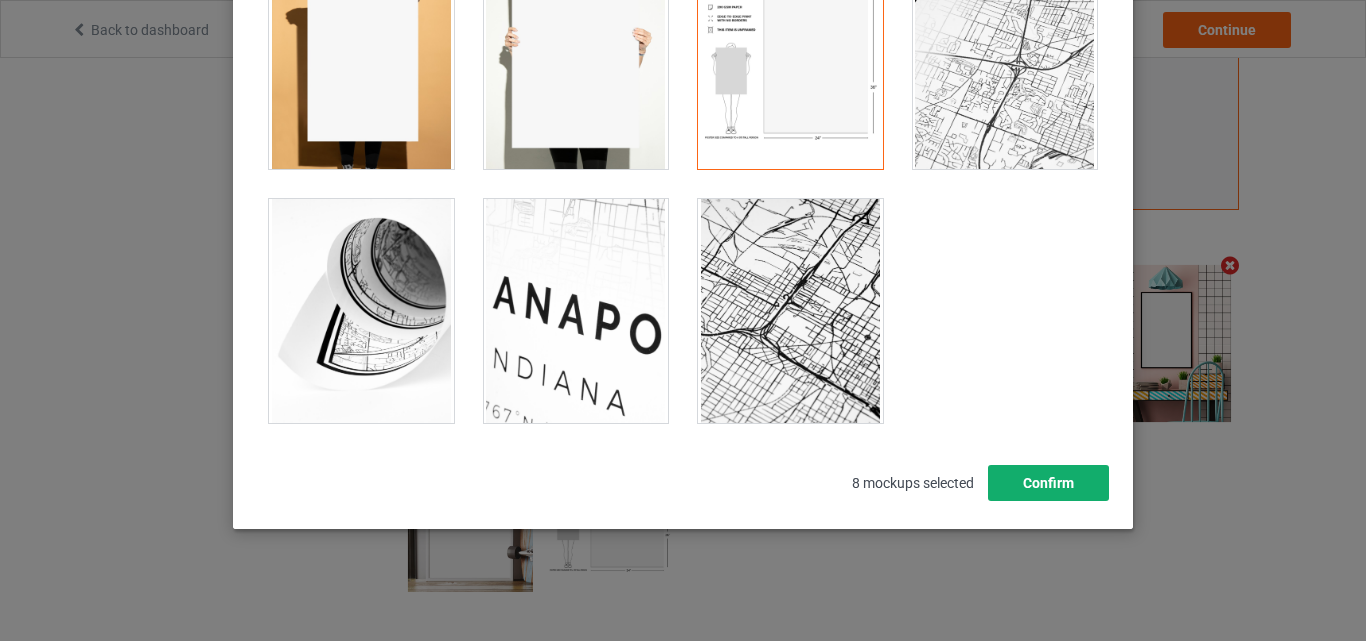 click on "Confirm" at bounding box center [1048, 483] 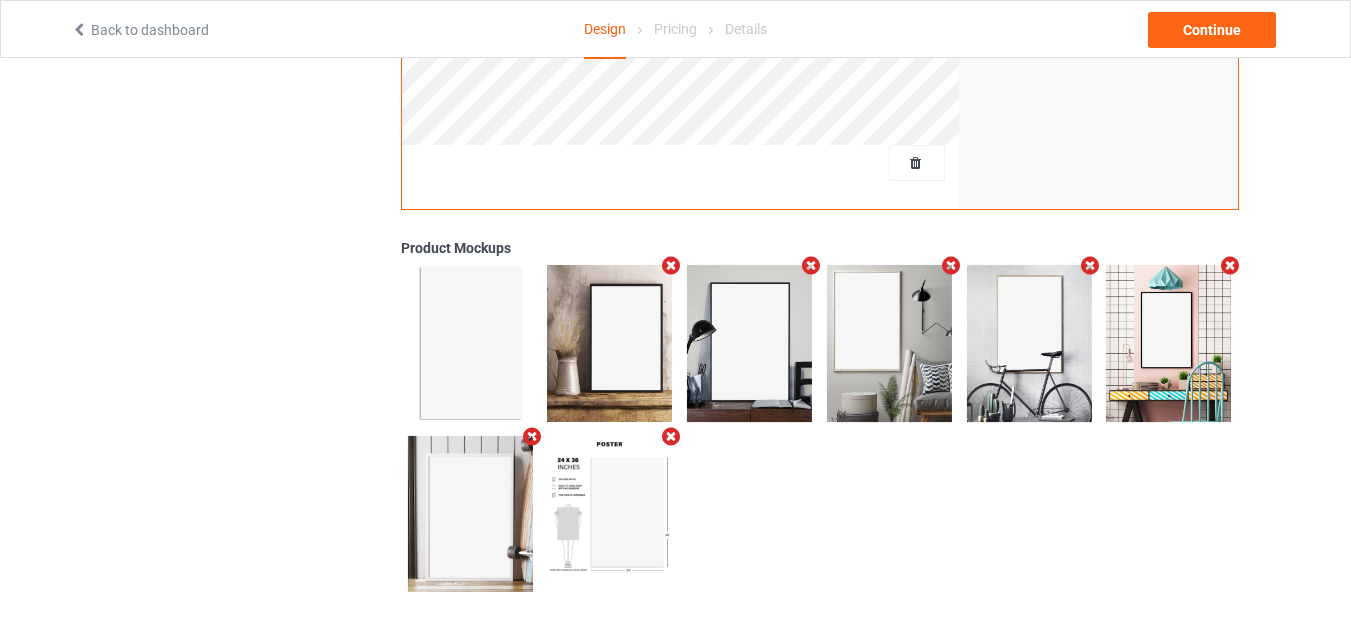 scroll, scrollTop: 0, scrollLeft: 0, axis: both 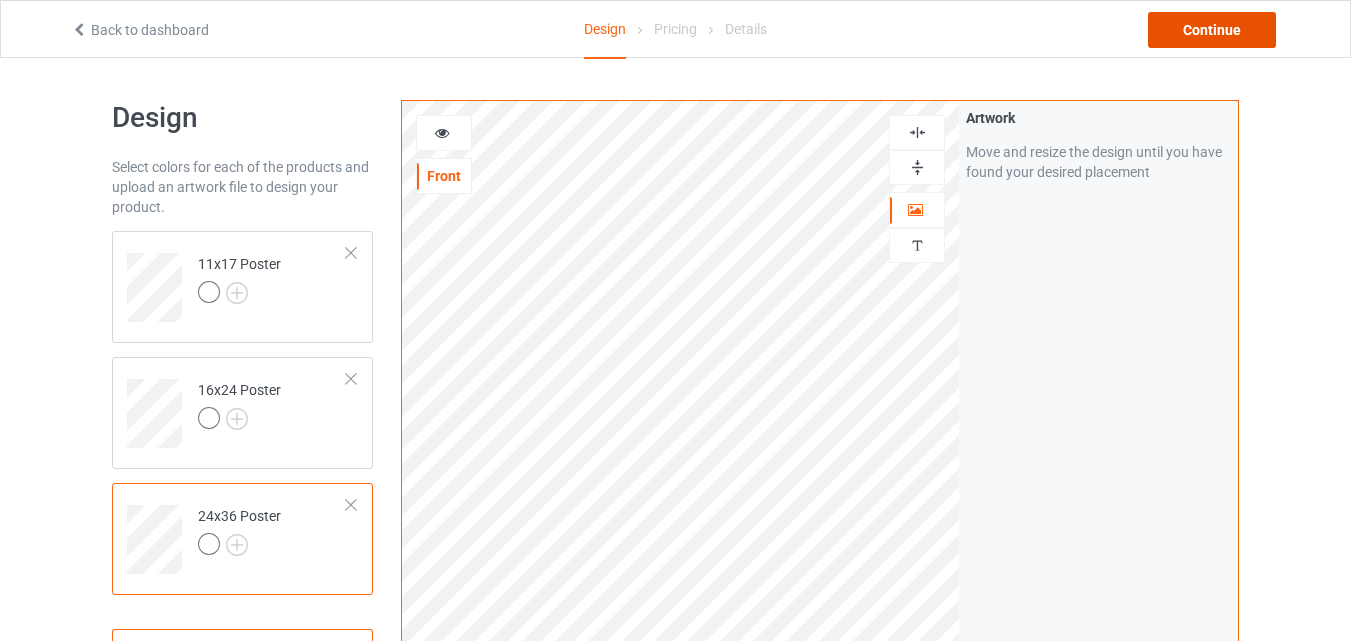 click on "Continue" at bounding box center [1212, 30] 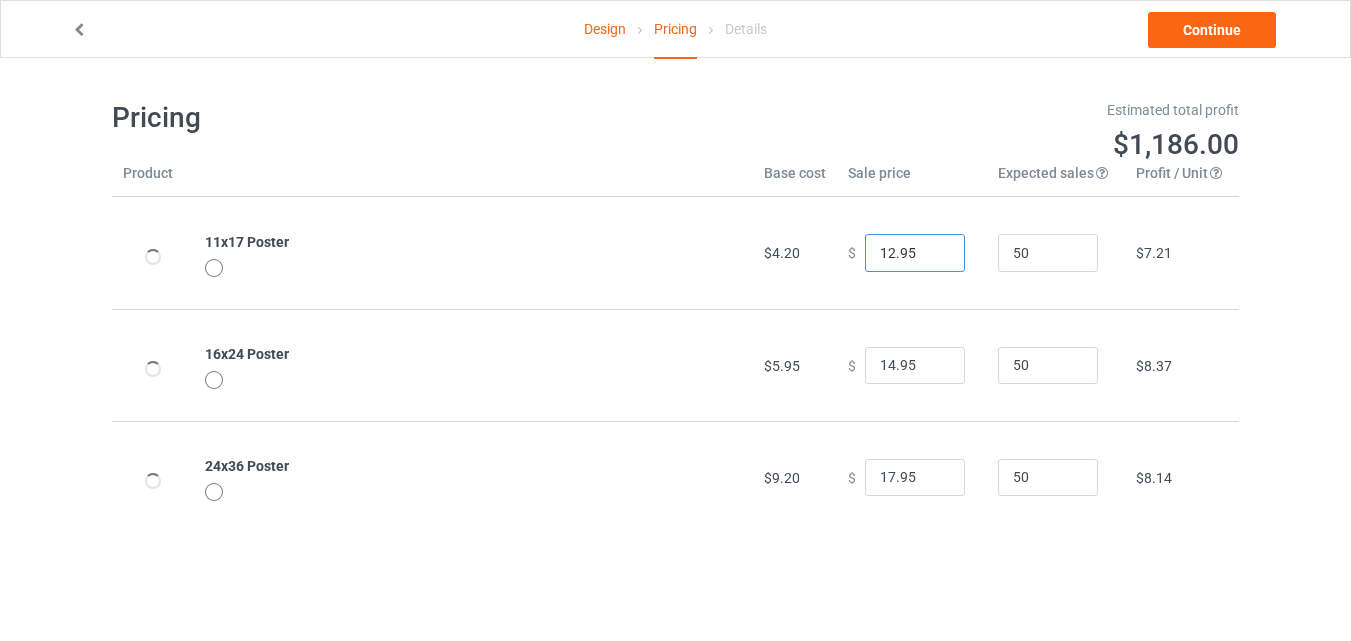 click on "12.95" at bounding box center (915, 253) 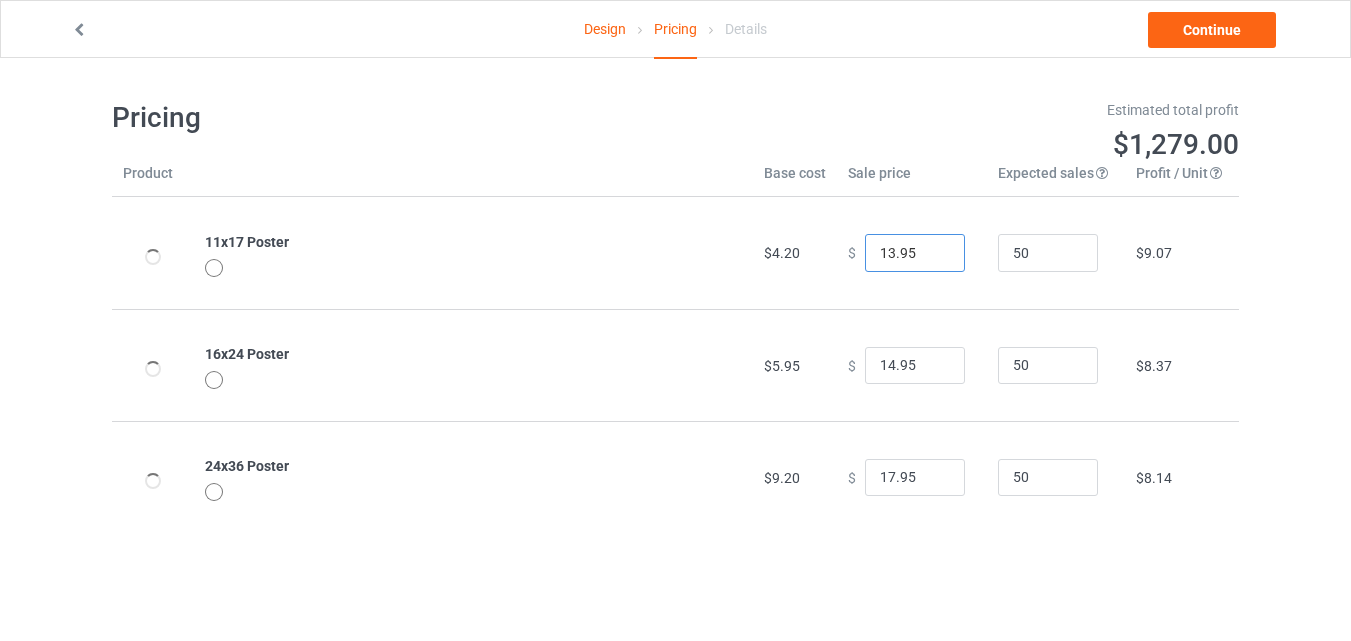 type on "13.95" 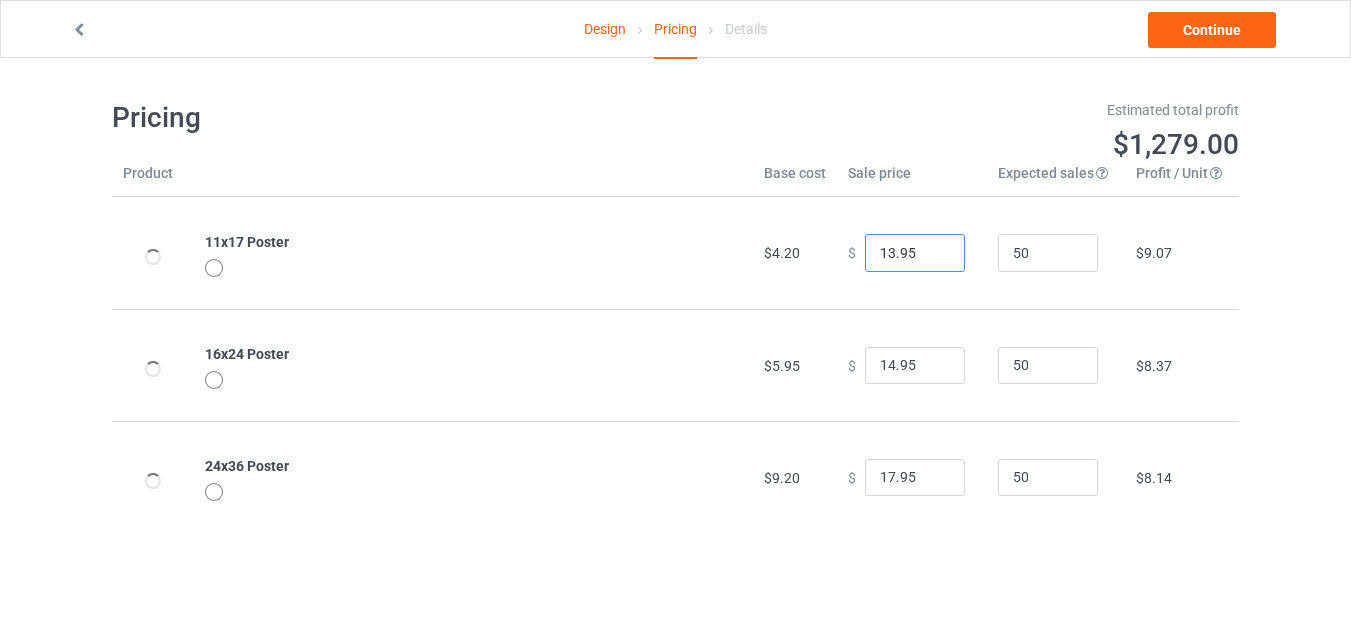 click on "13.95" at bounding box center [915, 253] 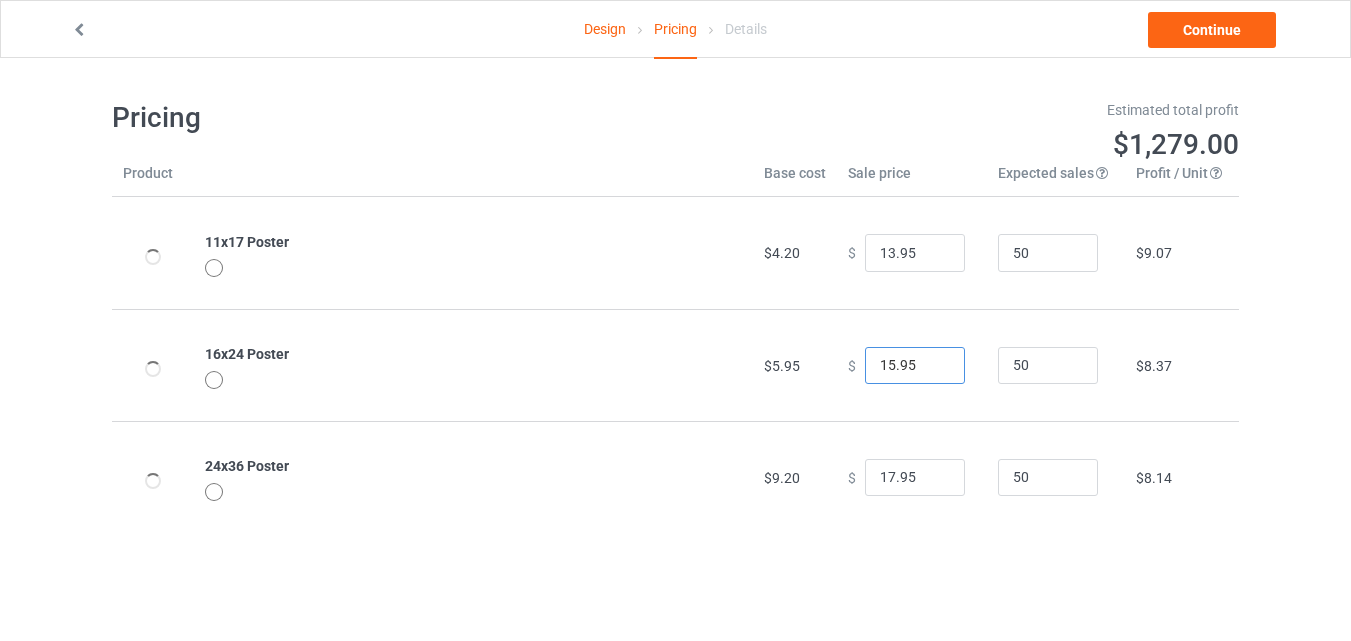 type on "15.95" 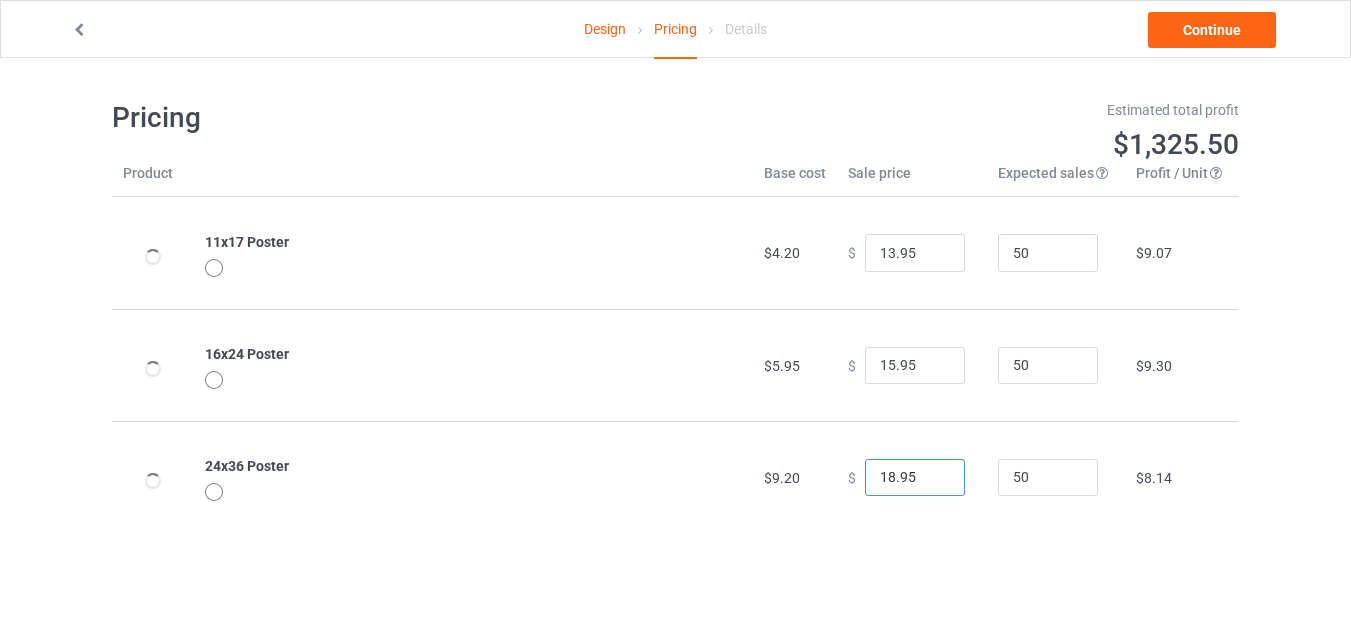 type on "18.95" 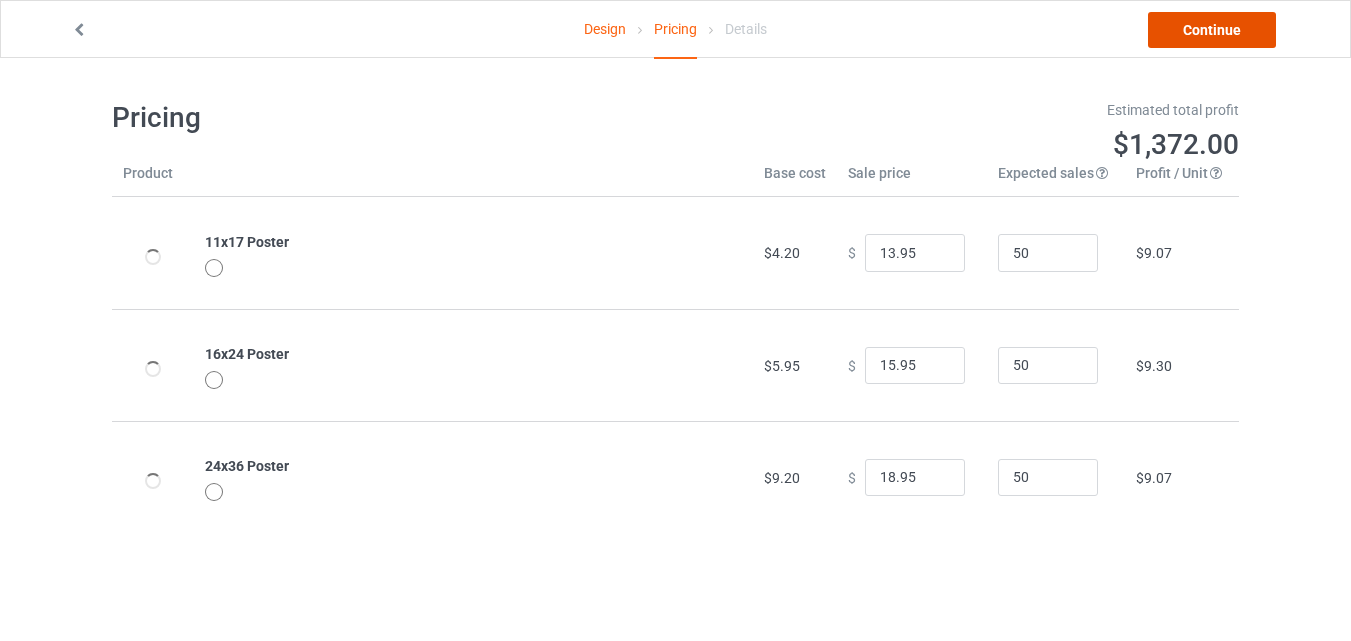 click on "Continue" at bounding box center (1212, 30) 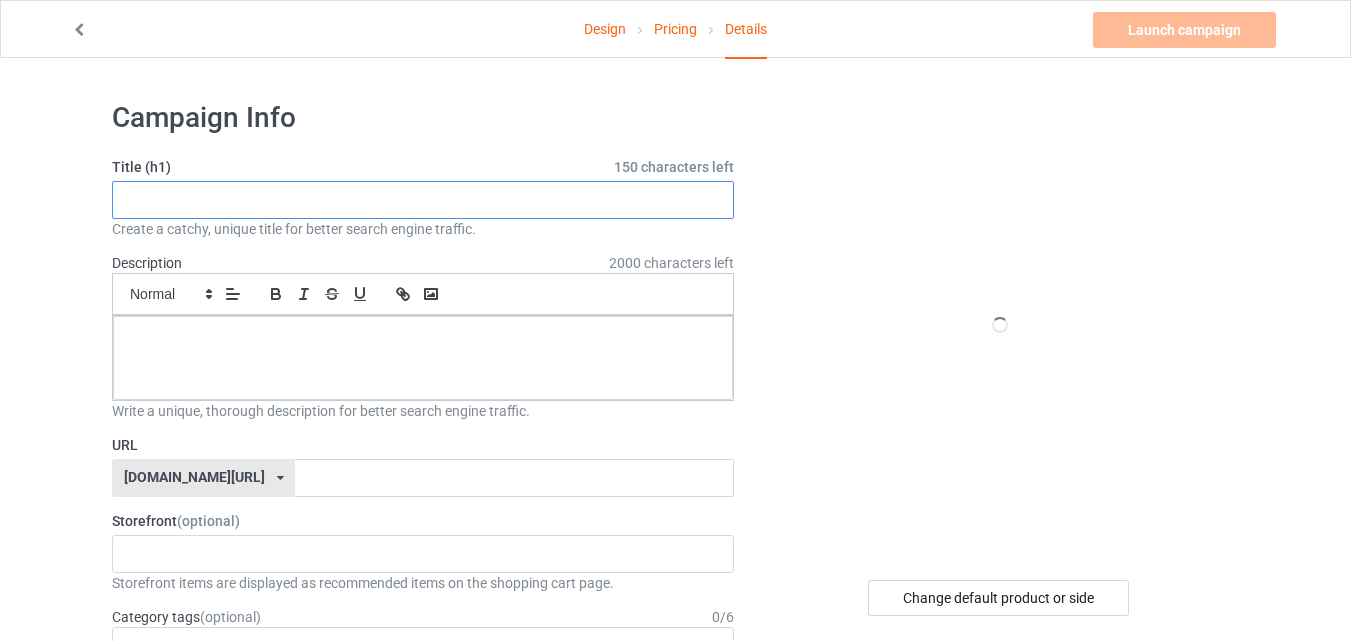 click at bounding box center (423, 200) 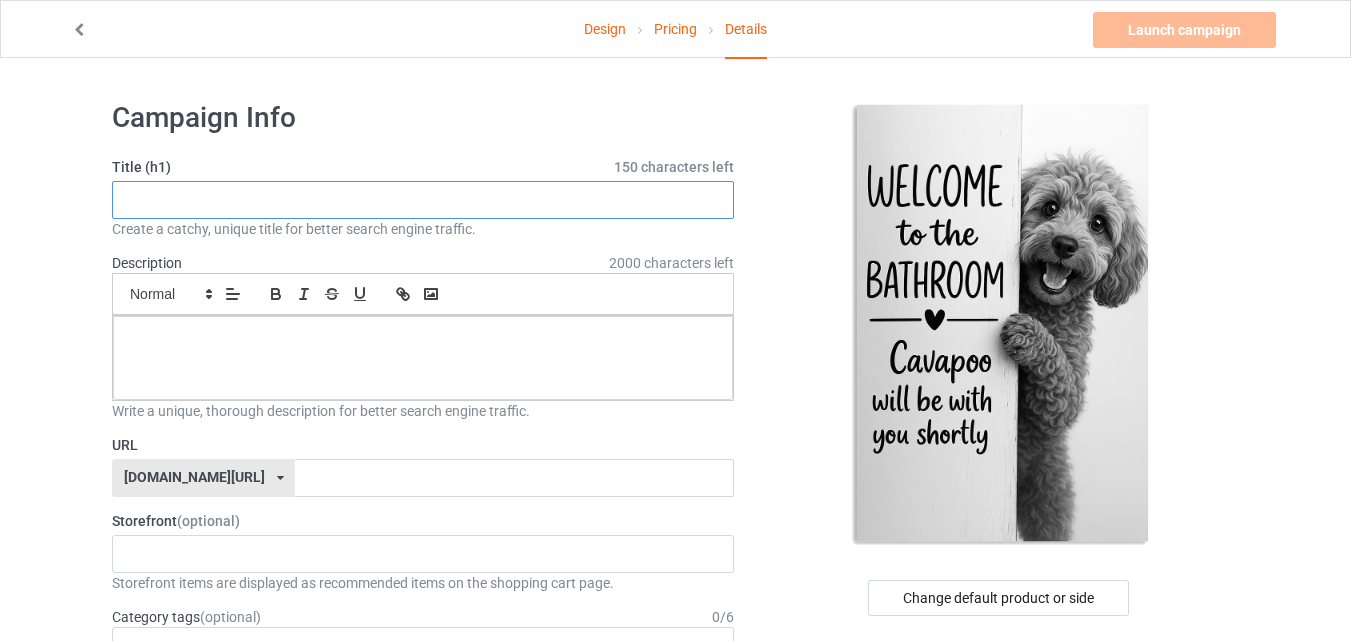 click at bounding box center (423, 200) 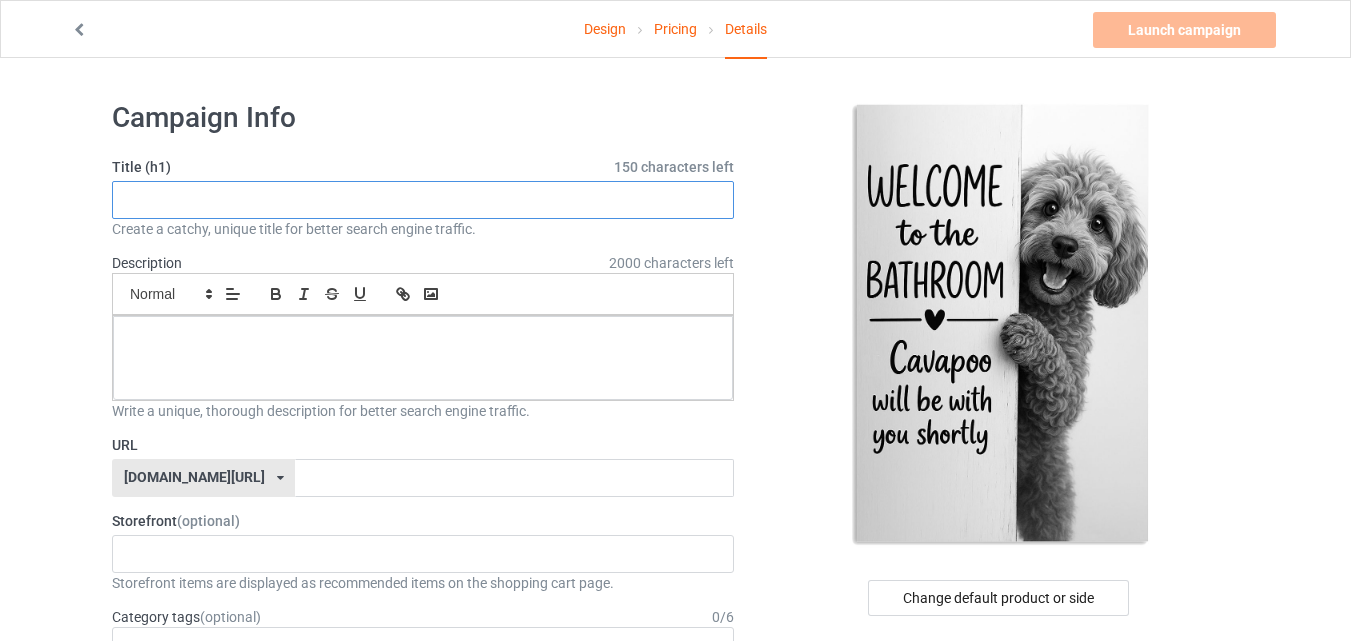 paste on "Funny Havanese Dog Welcome To The Bathroom" 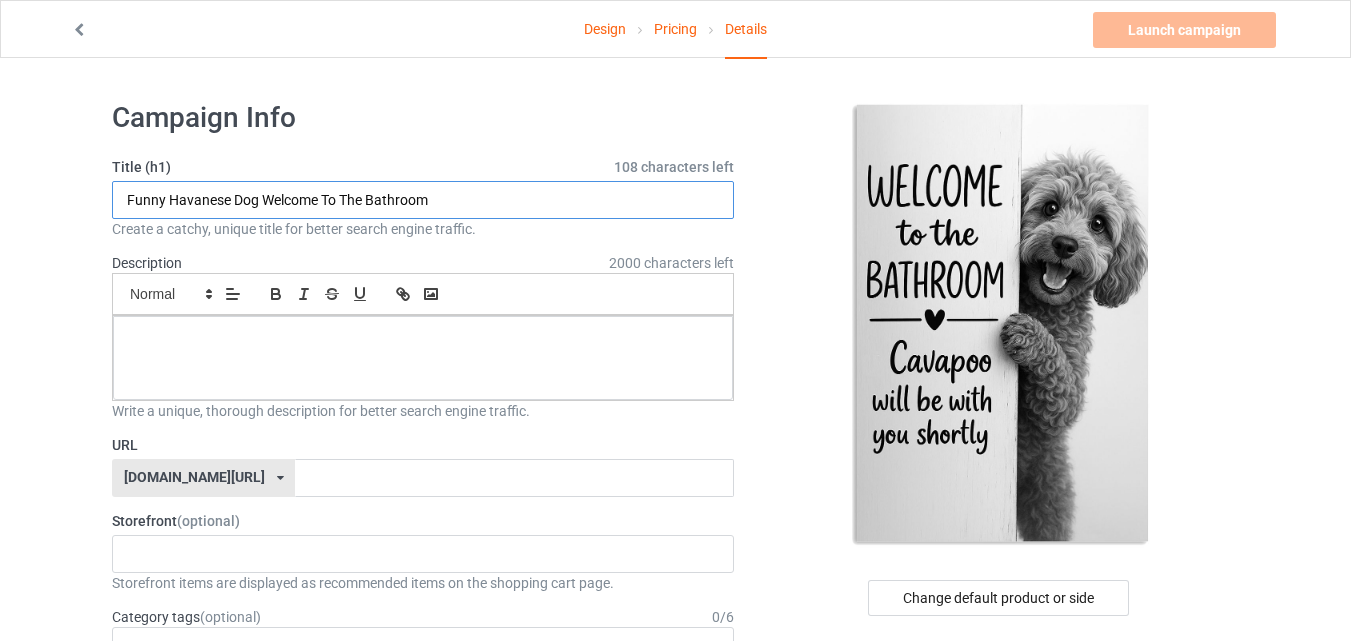 drag, startPoint x: 229, startPoint y: 200, endPoint x: 170, endPoint y: 196, distance: 59.135437 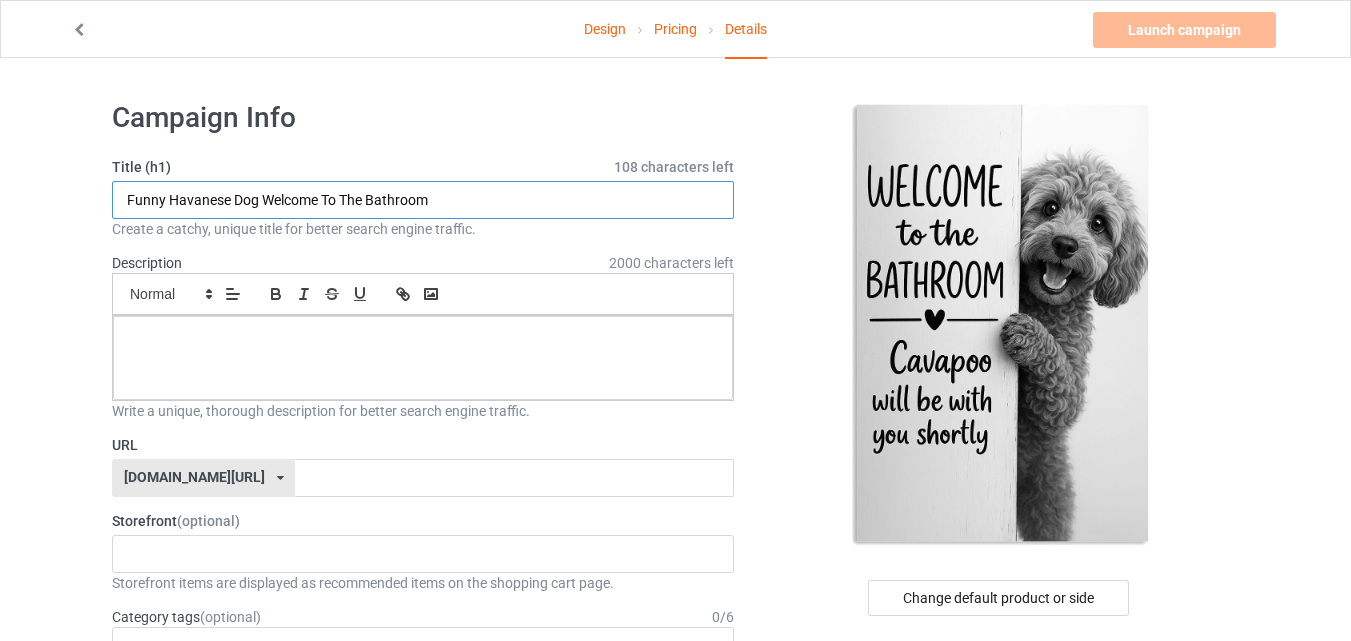 paste on "Cavapoo" 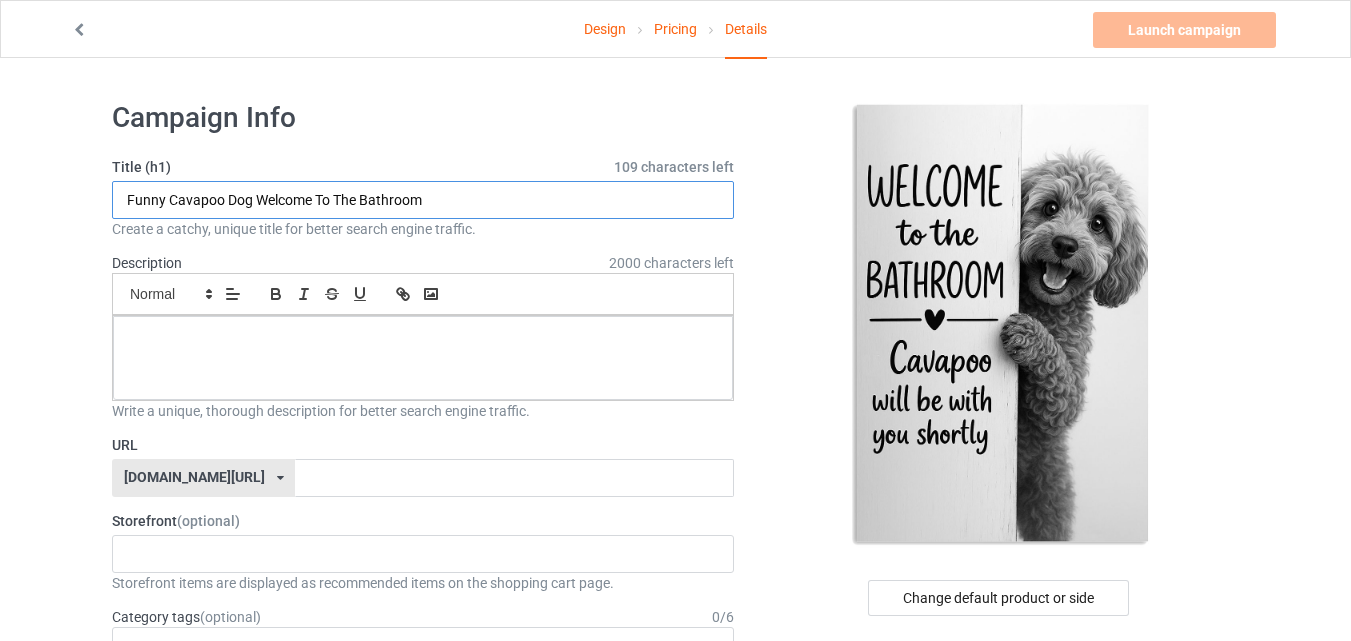 click on "Funny Cavapoo Dog Welcome To The Bathroom" at bounding box center [423, 200] 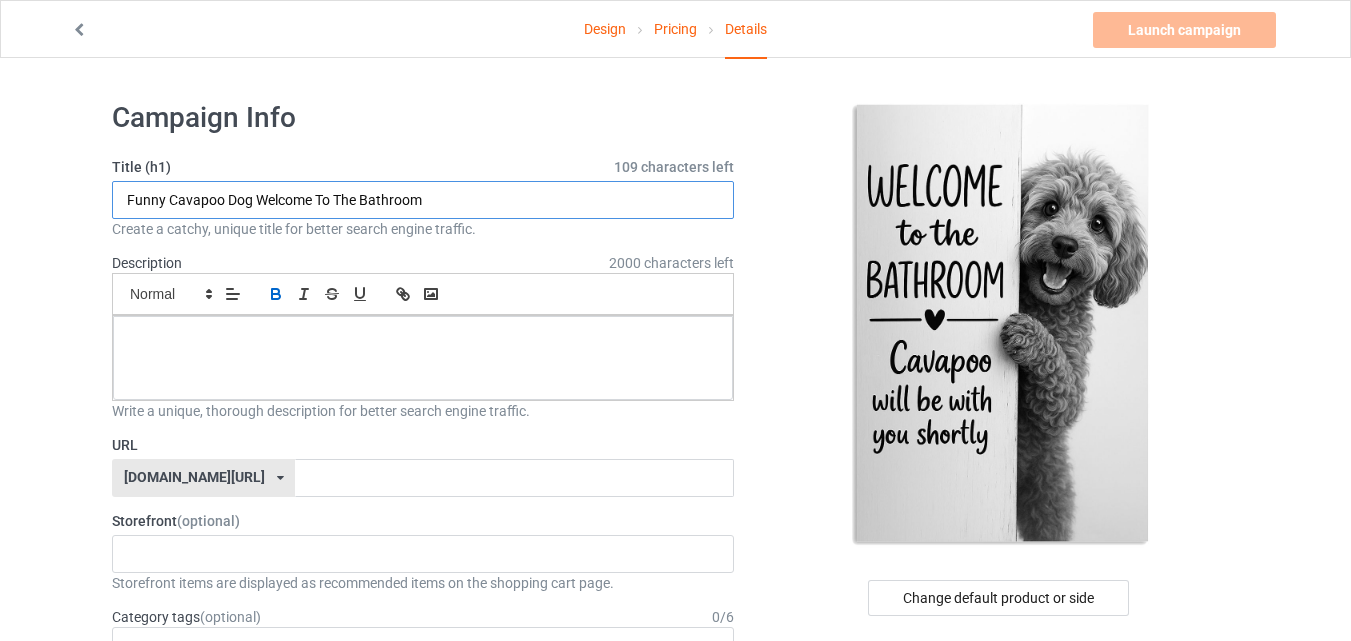 type on "Funny Cavapoo Dog Welcome To The Bathroom" 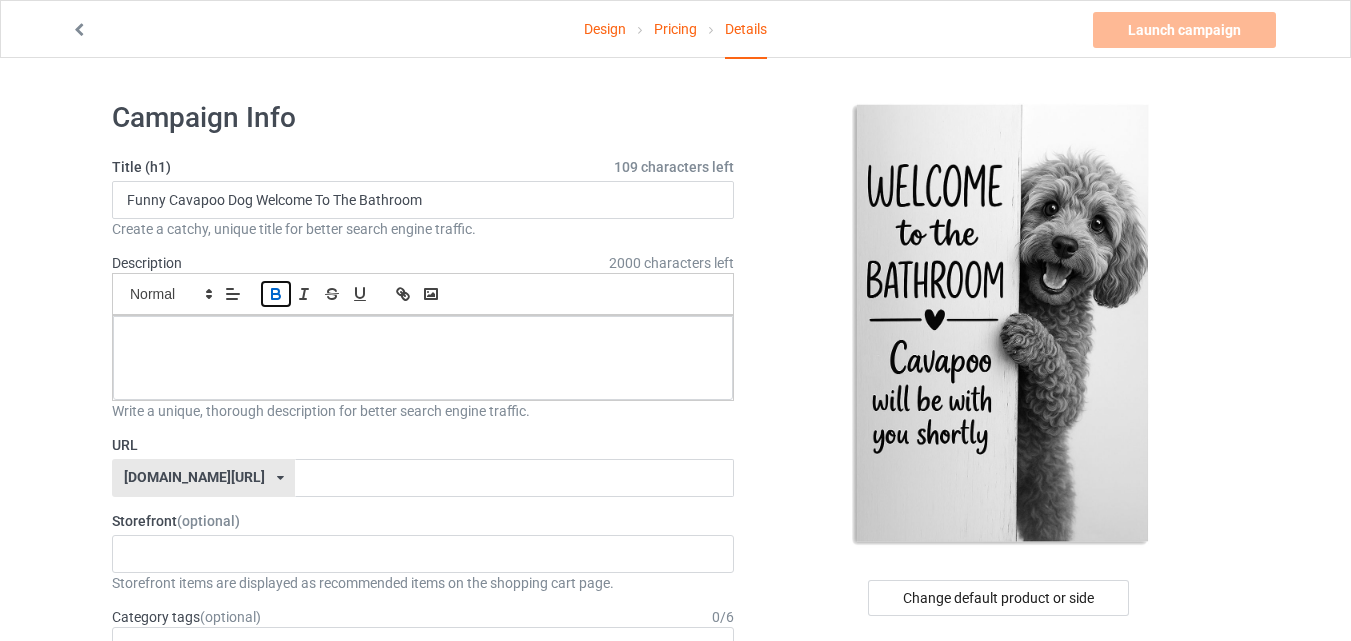 click 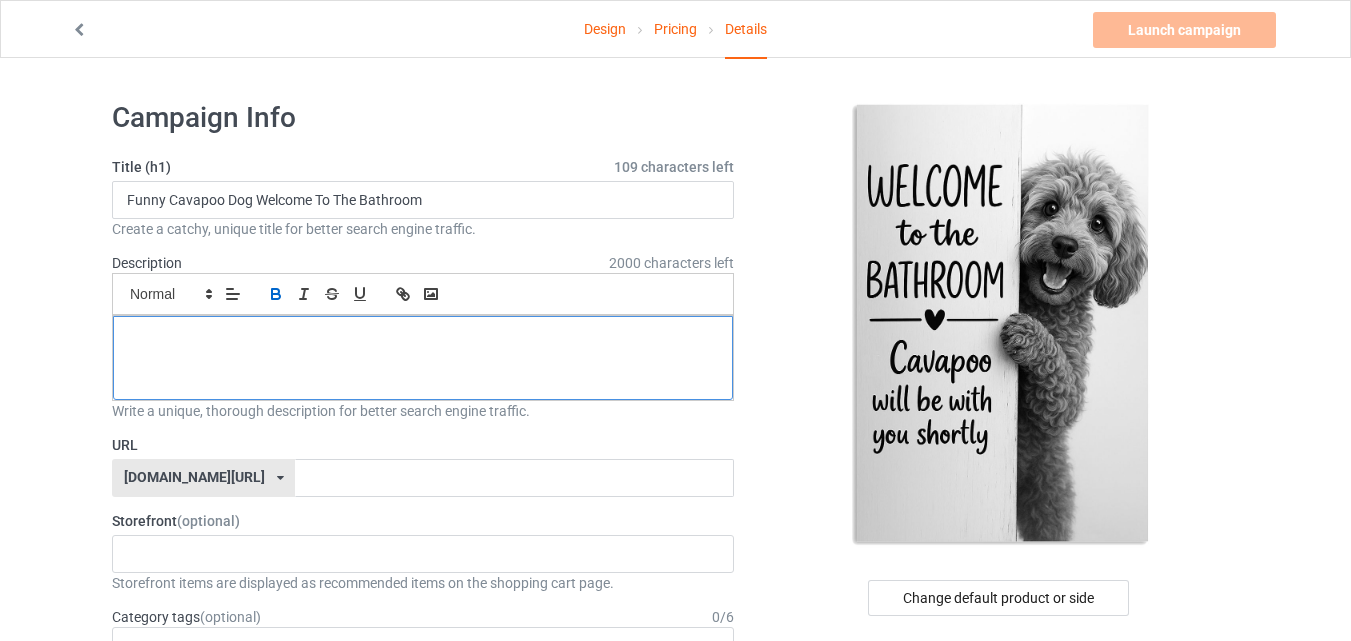 click on "﻿" at bounding box center (423, 358) 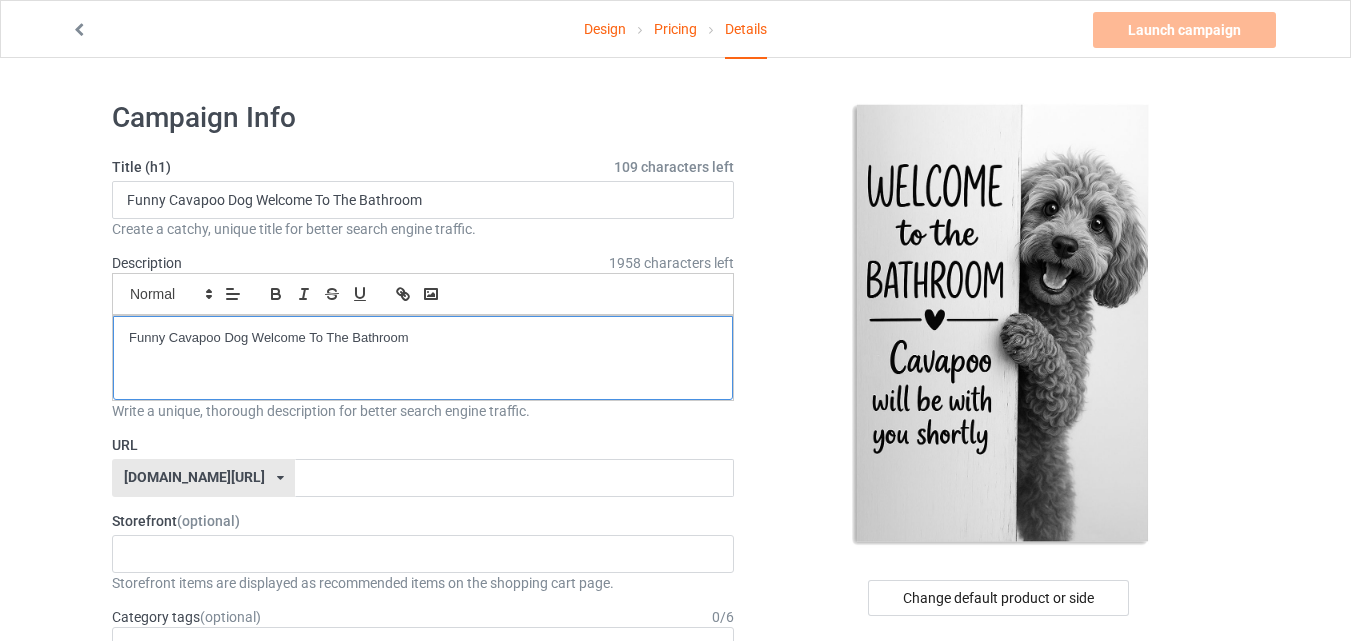 scroll, scrollTop: 0, scrollLeft: 0, axis: both 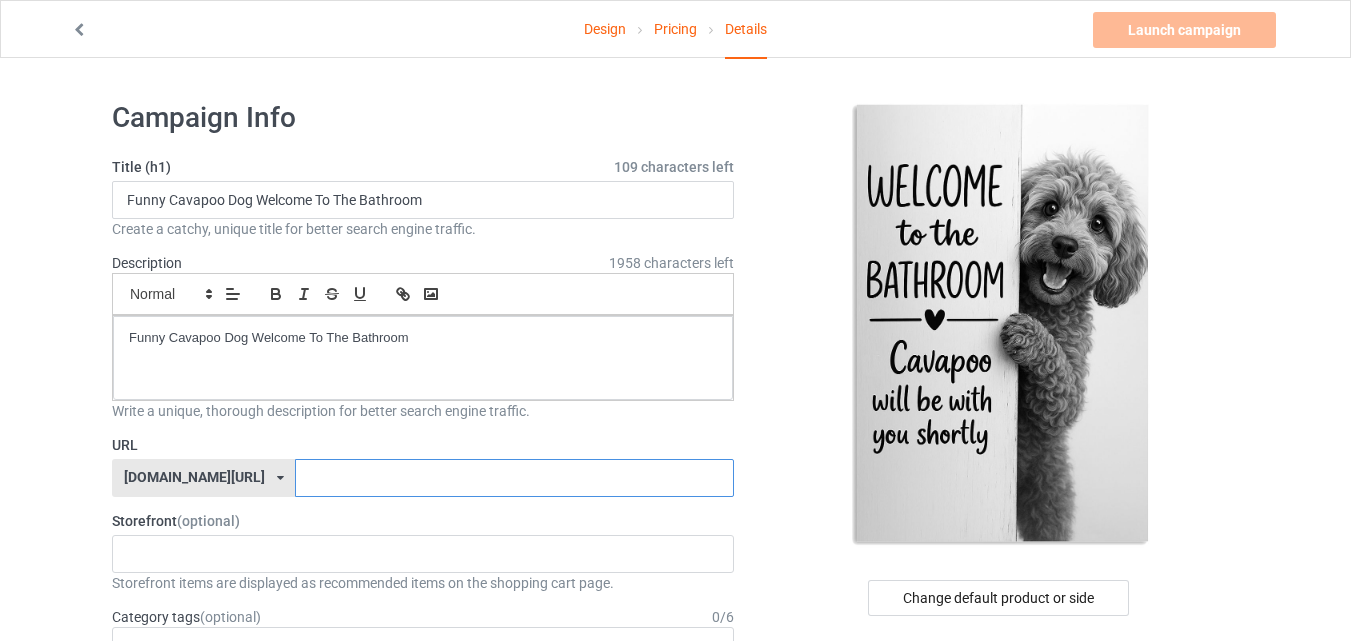 click at bounding box center [514, 478] 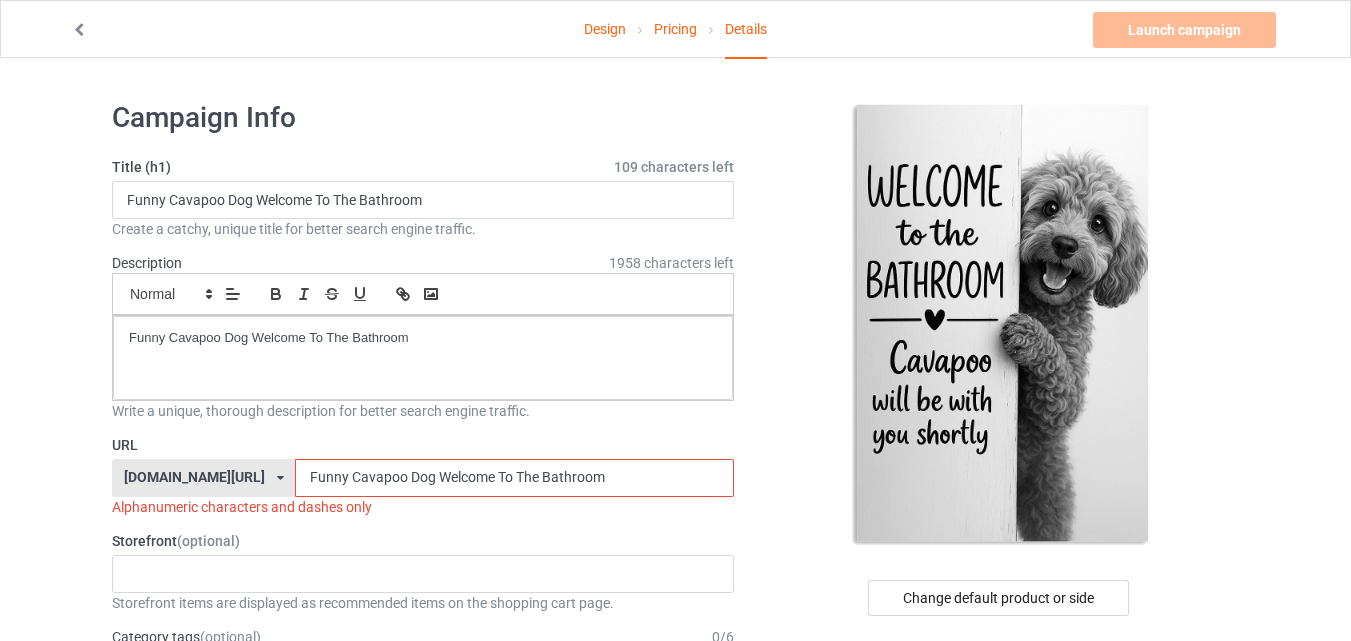 click on "Funny Cavapoo Dog Welcome To The Bathroom" at bounding box center [514, 478] 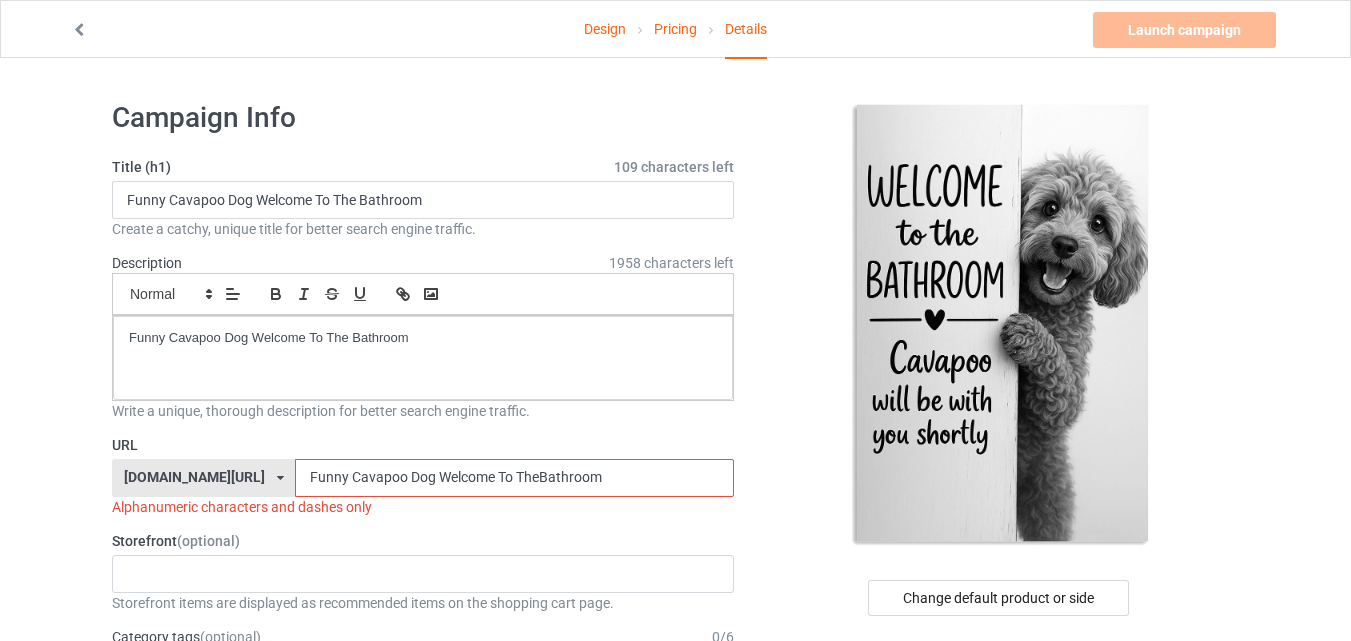 click on "Funny Cavapoo Dog Welcome To TheBathroom" at bounding box center (514, 478) 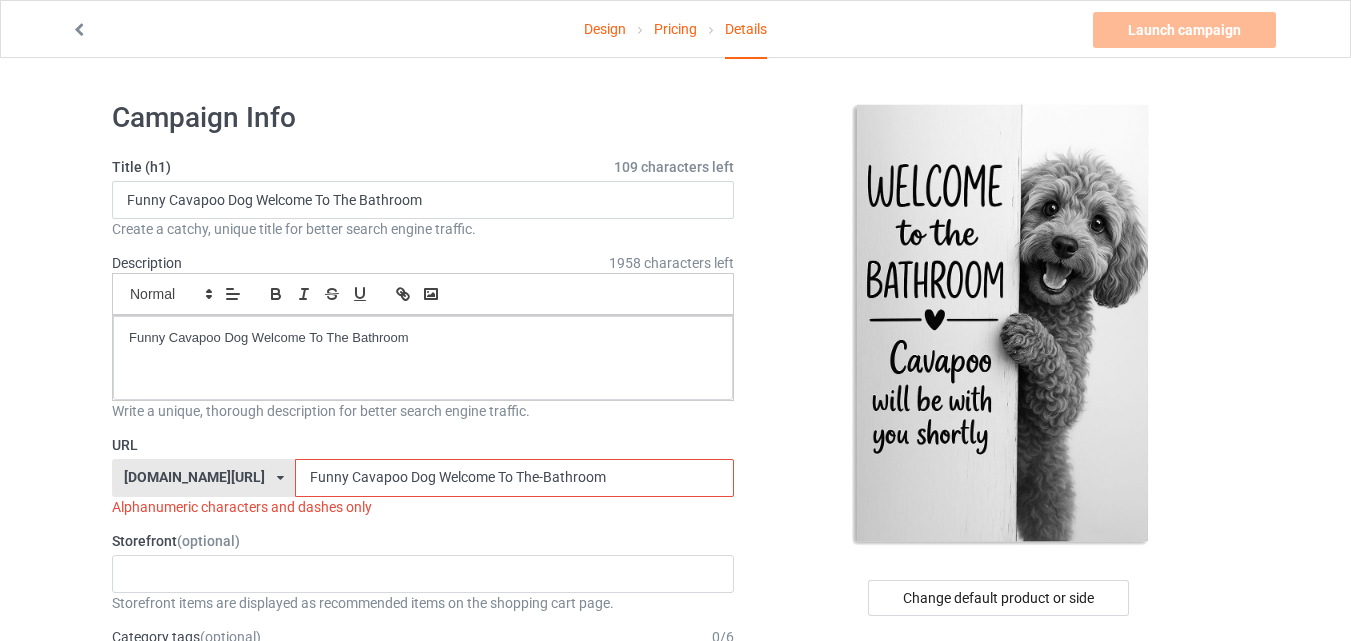 click on "Funny Cavapoo Dog Welcome To The-Bathroom" at bounding box center [514, 478] 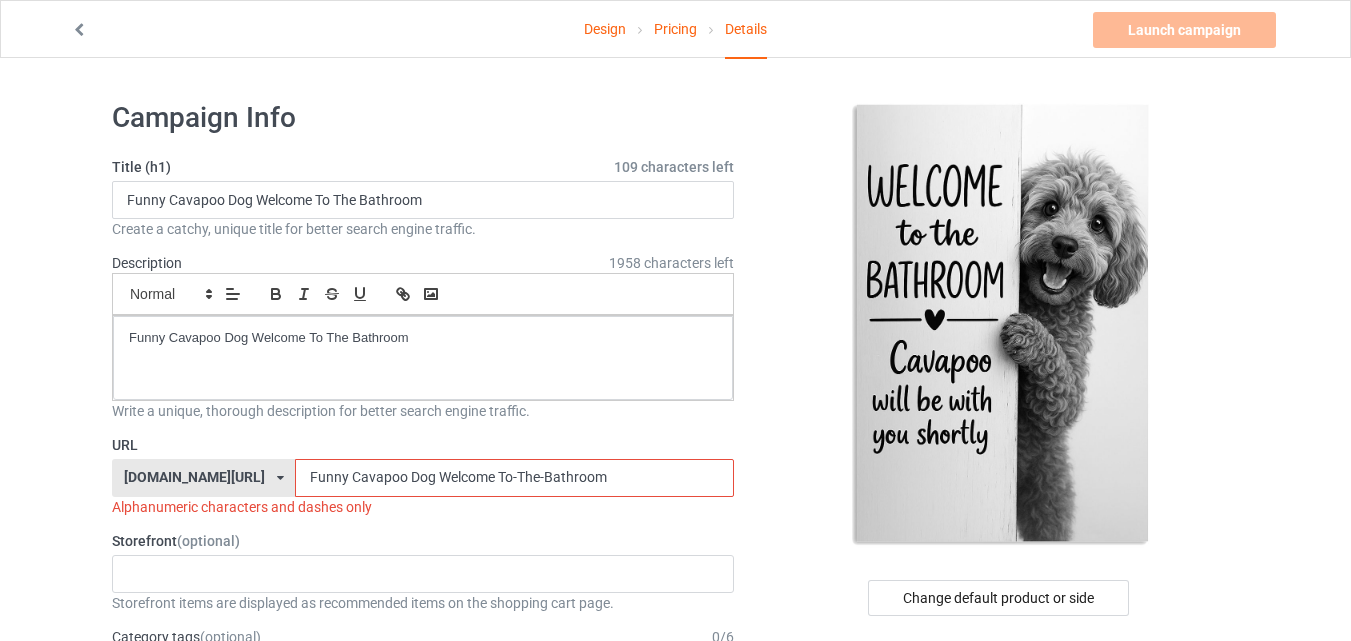 click on "Funny Cavapoo Dog Welcome To-The-Bathroom" at bounding box center (514, 478) 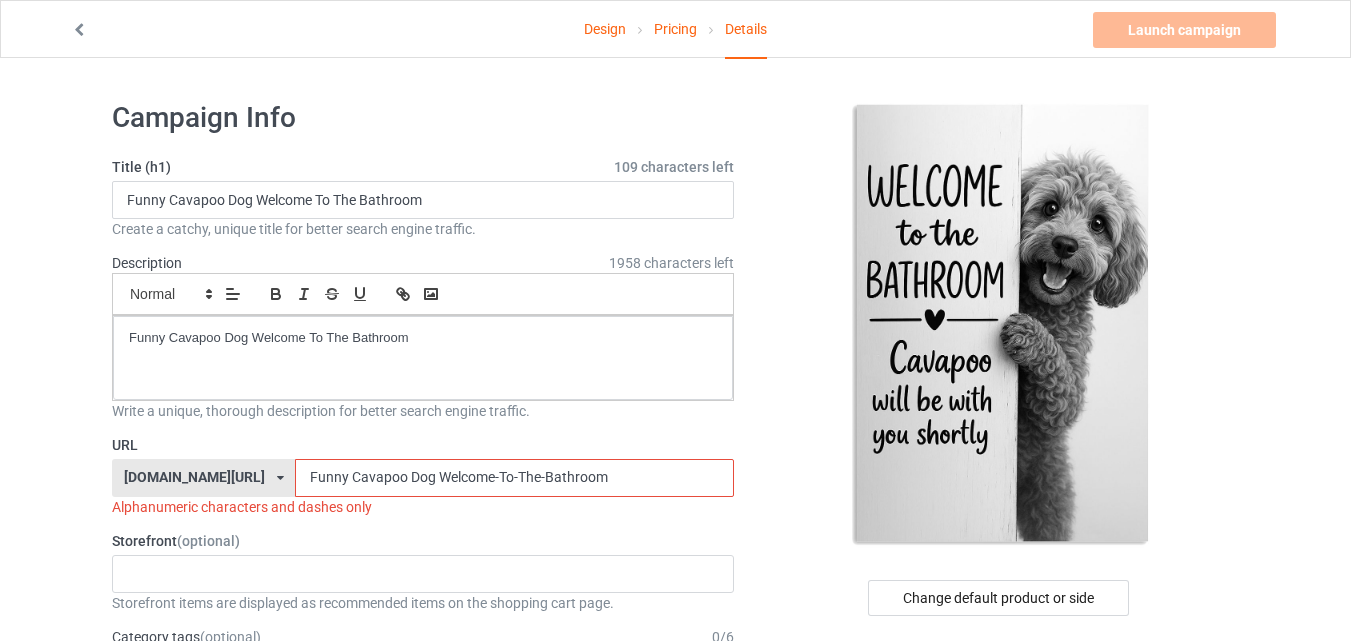 click on "Funny Cavapoo Dog Welcome-To-The-Bathroom" at bounding box center (514, 478) 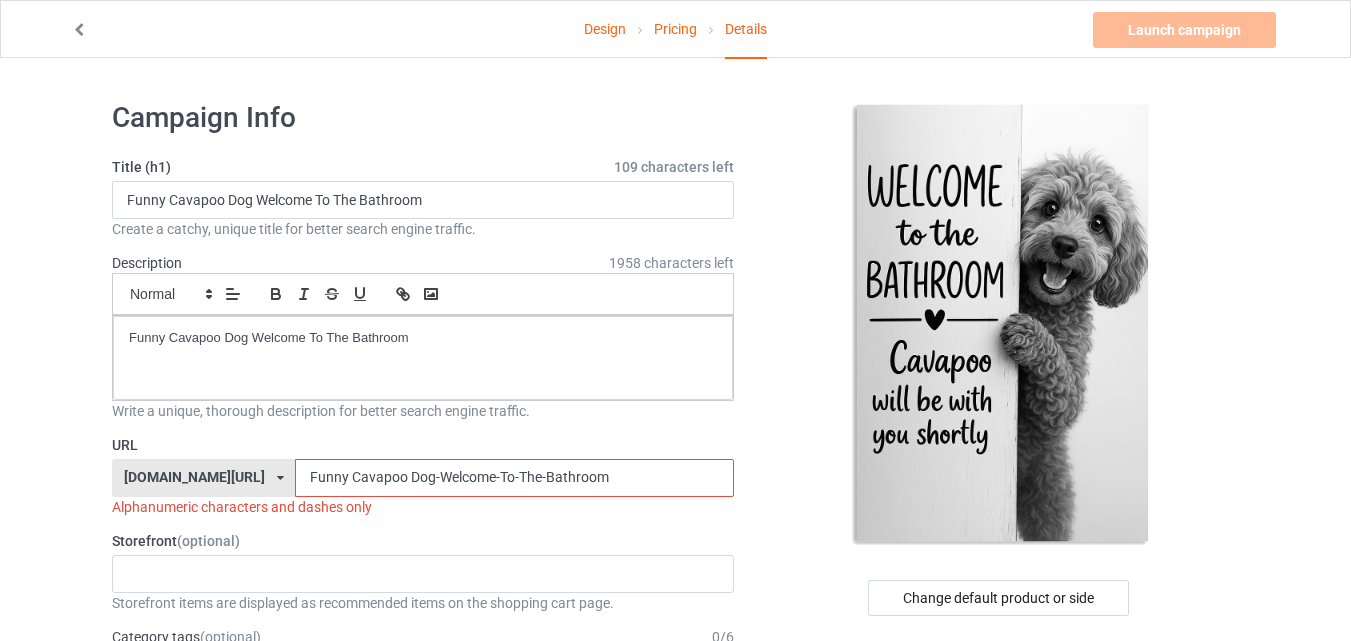 click on "Funny Cavapoo Dog-Welcome-To-The-Bathroom" at bounding box center (514, 478) 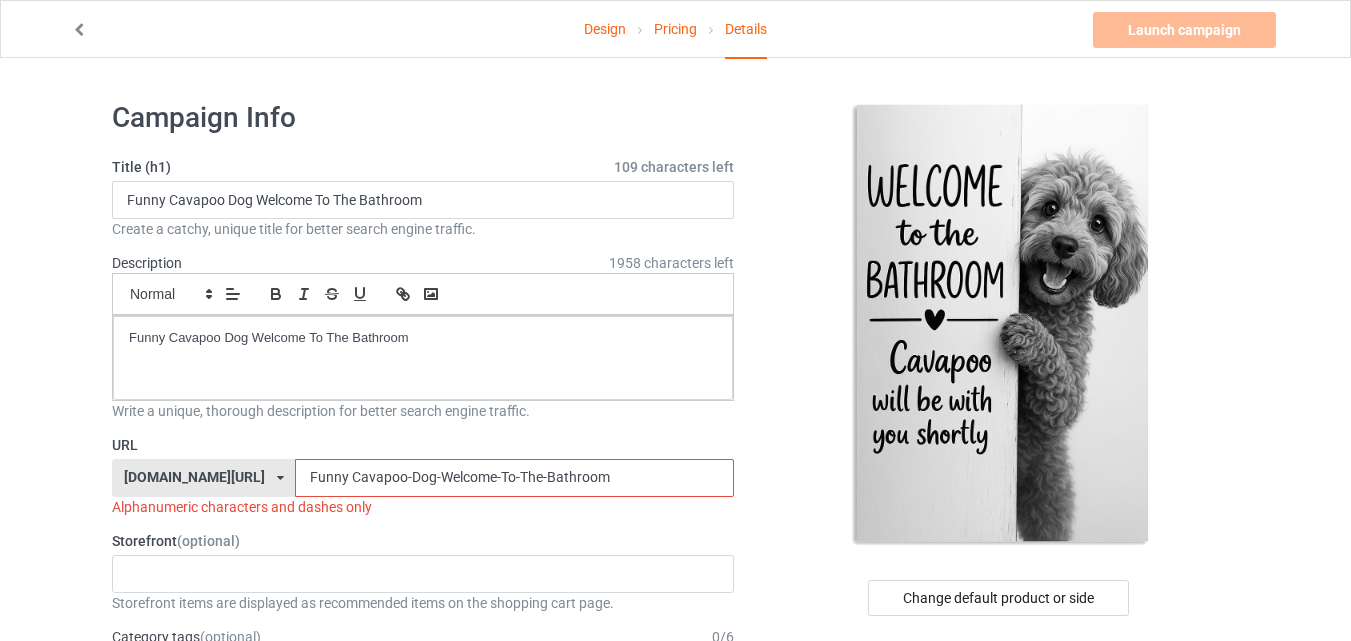 click on "Funny Cavapoo-Dog-Welcome-To-The-Bathroom" at bounding box center (514, 478) 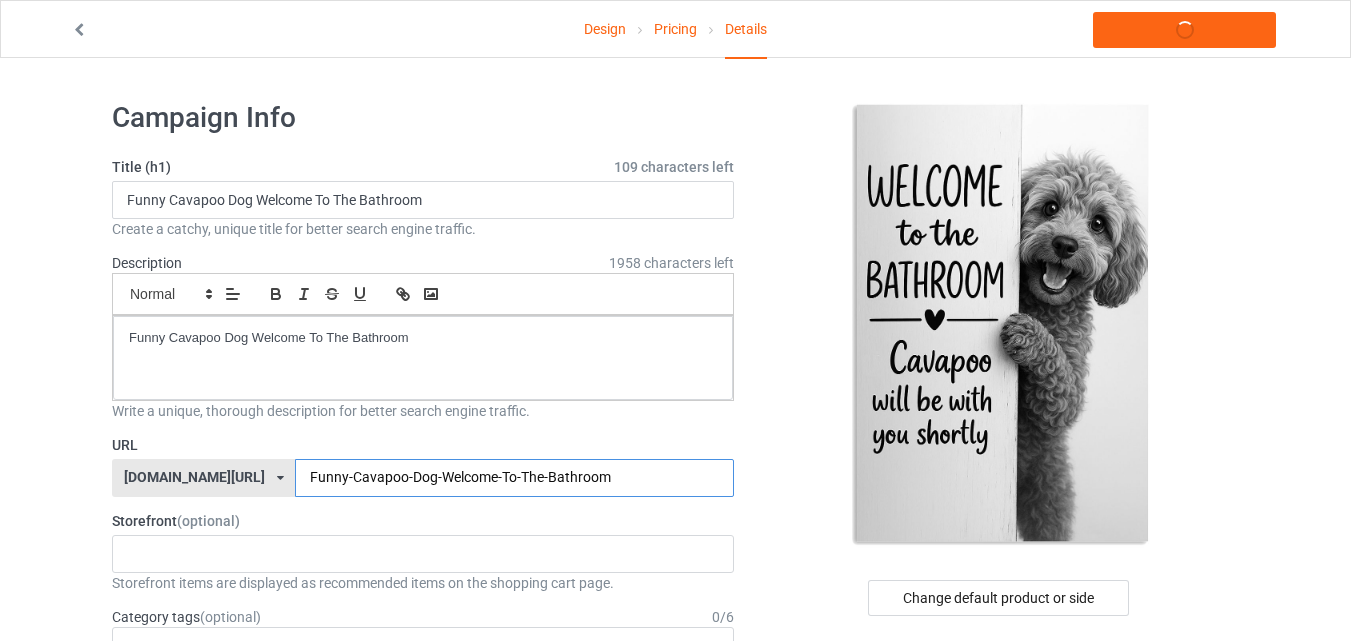 click on "Funny-Cavapoo-Dog-Welcome-To-The-Bathroom" at bounding box center (514, 478) 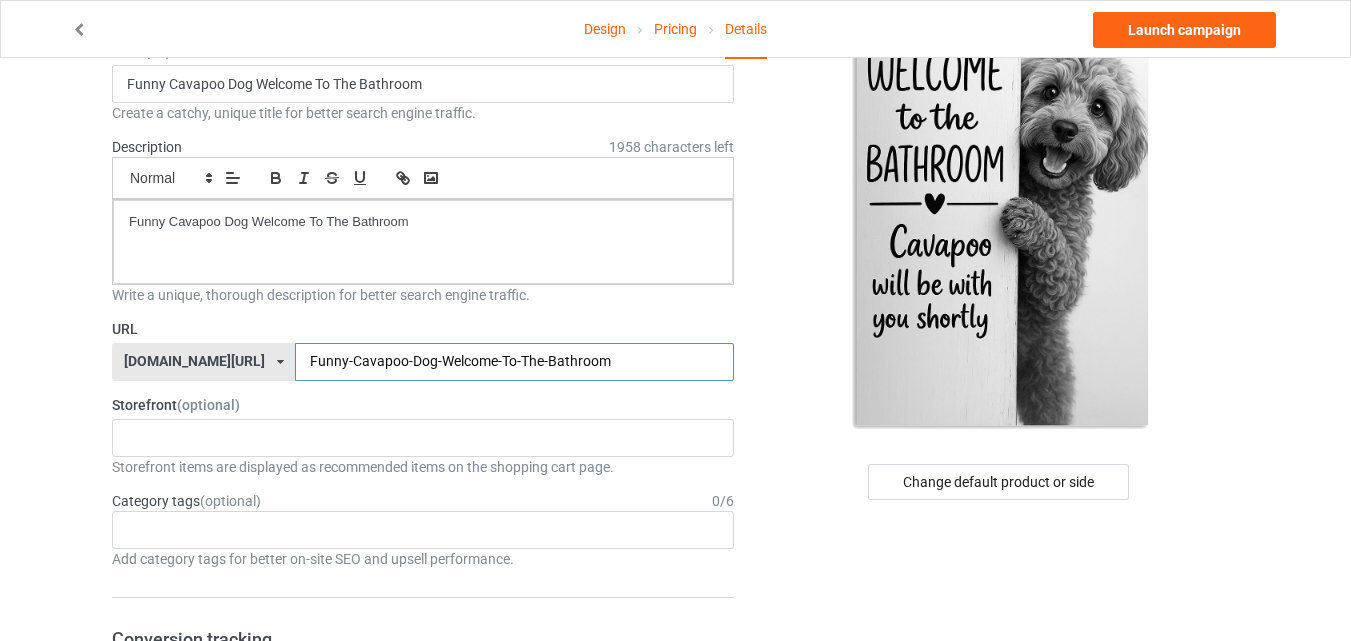 scroll, scrollTop: 123, scrollLeft: 0, axis: vertical 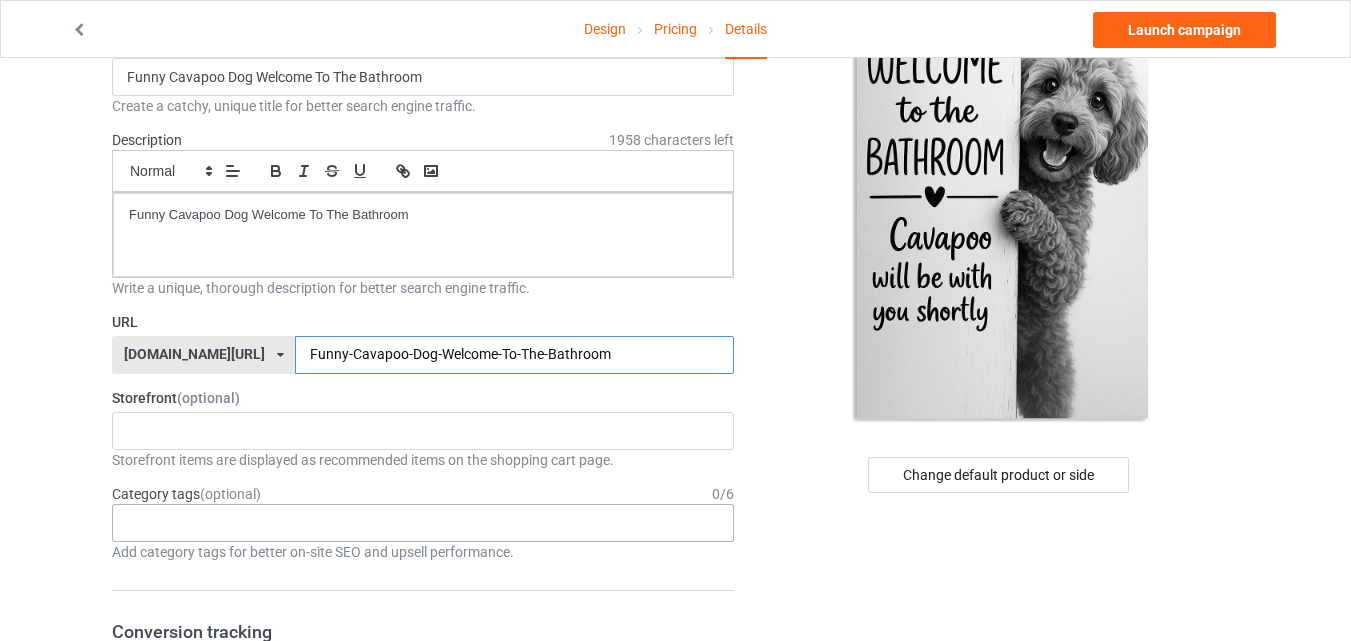 type on "Funny-Cavapoo-Dog-Welcome-To-The-Bathroom" 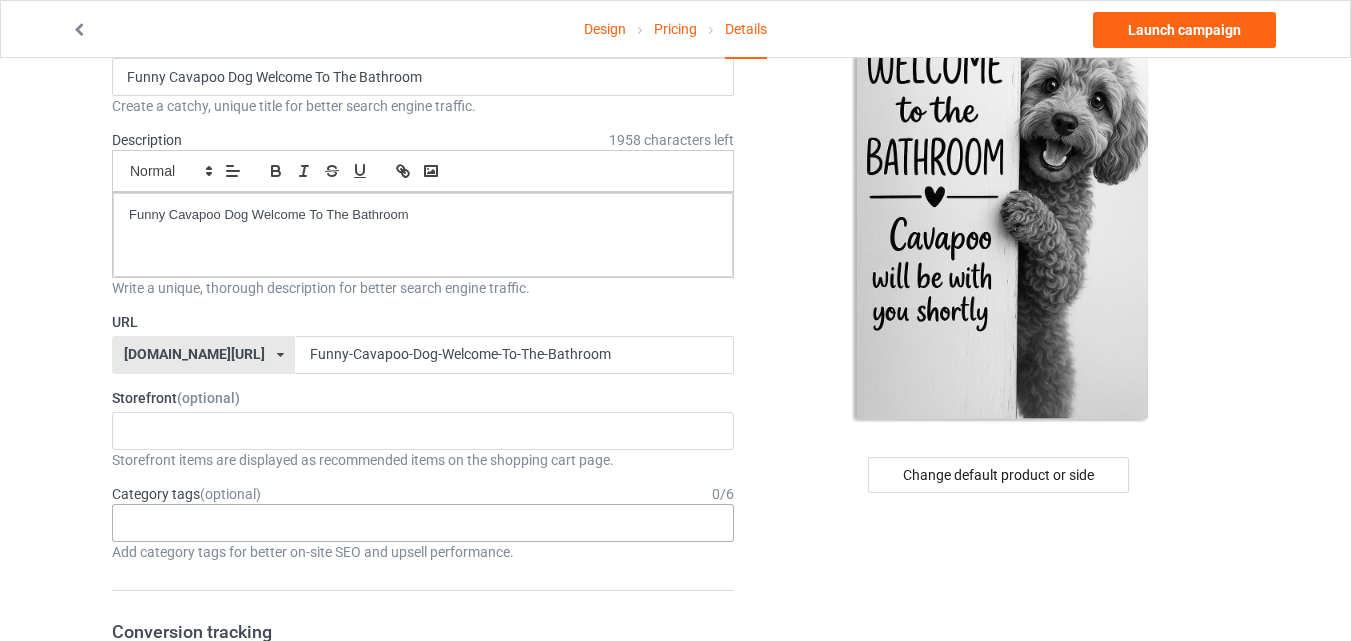 click on "Age > [DEMOGRAPHIC_DATA] > 1 Age > [DEMOGRAPHIC_DATA] Months > 1 Month Age > [DEMOGRAPHIC_DATA] Months Age > [DEMOGRAPHIC_DATA] Age > [DEMOGRAPHIC_DATA] > 10 Age > [DEMOGRAPHIC_DATA] Months > 10 Month Age > [DEMOGRAPHIC_DATA] > 100 Sports > Running > 10K Run Age > [DEMOGRAPHIC_DATA] > 11 Age > [DEMOGRAPHIC_DATA] Months > 11 Month Age > [DEMOGRAPHIC_DATA] > 12 Age > [DEMOGRAPHIC_DATA] Months > 12 Month Age > [DEMOGRAPHIC_DATA] > 13 Age > [DEMOGRAPHIC_DATA] > 14 Age > [DEMOGRAPHIC_DATA] > 15 Sports > Running > 15K Run Age > [DEMOGRAPHIC_DATA] > 16 Age > [DEMOGRAPHIC_DATA] > 17 Age > [DEMOGRAPHIC_DATA] > 18 Age > [DEMOGRAPHIC_DATA] > 19 Age > Decades > 1920s Age > Decades > 1930s Age > Decades > 1940s Age > Decades > 1950s Age > Decades > 1960s Age > Decades > 1970s Age > Decades > 1980s Age > Decades > 1990s Age > [DEMOGRAPHIC_DATA] > 2 Age > [DEMOGRAPHIC_DATA] Months > 2 Month Age > [DEMOGRAPHIC_DATA] > 20 Age > [DEMOGRAPHIC_DATA] Age > Decades > 2000s Age > Decades > 2010s Age > [DEMOGRAPHIC_DATA] > 21 Age > [DEMOGRAPHIC_DATA] > 22 Age > [DEMOGRAPHIC_DATA] > 23 Age > [DEMOGRAPHIC_DATA] > 24 Age > [DEMOGRAPHIC_DATA] > 25 Age > [DEMOGRAPHIC_DATA] > 26 Age > [DEMOGRAPHIC_DATA] > 27 Age > [DEMOGRAPHIC_DATA] > 28 Age > [DEMOGRAPHIC_DATA] > 29 Age > [DEMOGRAPHIC_DATA] > 3 Age > [DEMOGRAPHIC_DATA] Months > 3 Month Sports > Basketball > 3-Pointer Age > [DEMOGRAPHIC_DATA] > 30 Age > [DEMOGRAPHIC_DATA] > 31 Age > [DEMOGRAPHIC_DATA] > 32 Age > [DEMOGRAPHIC_DATA] > 33 Age > [DEMOGRAPHIC_DATA] > 34 Age > [DEMOGRAPHIC_DATA] > 35 Age Jobs 1" at bounding box center [423, 523] 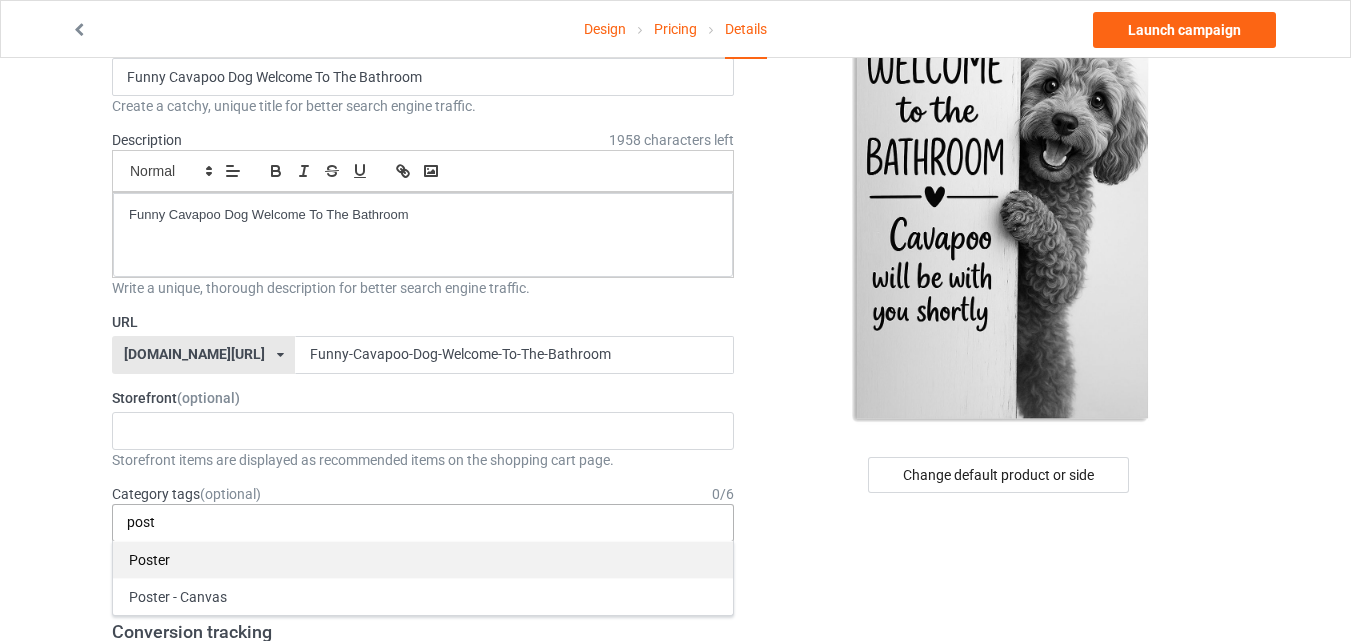 type on "post" 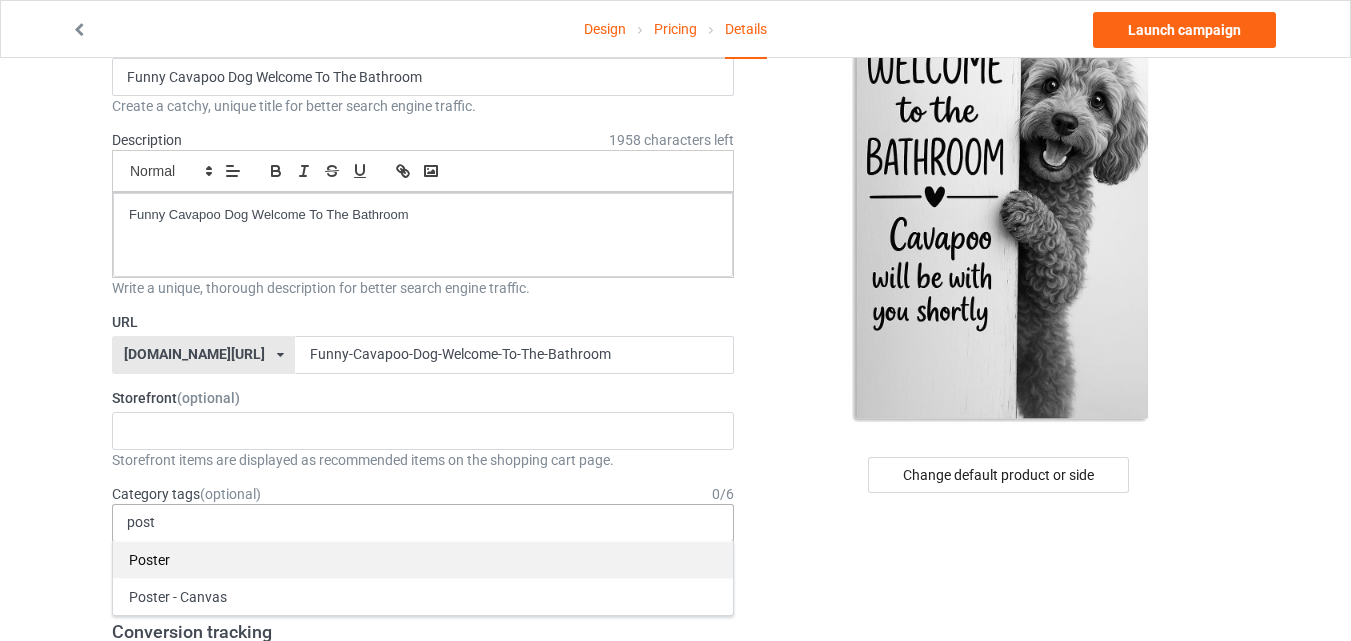 click on "Poster" at bounding box center (423, 559) 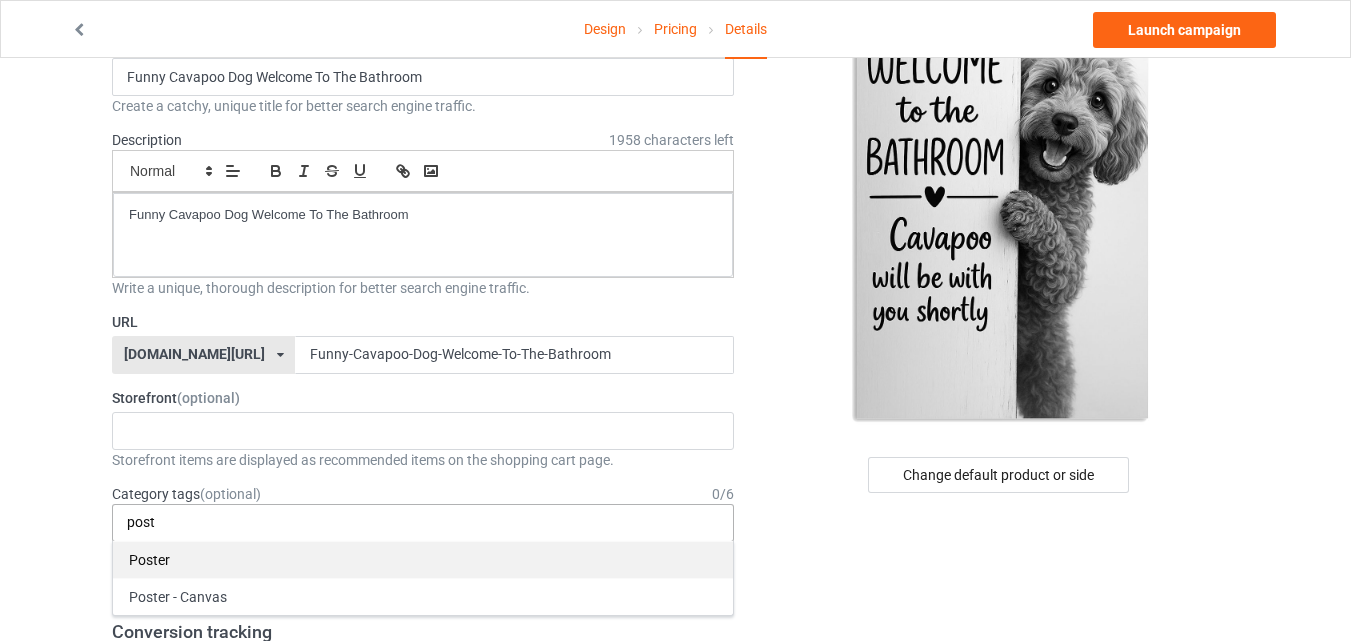 type 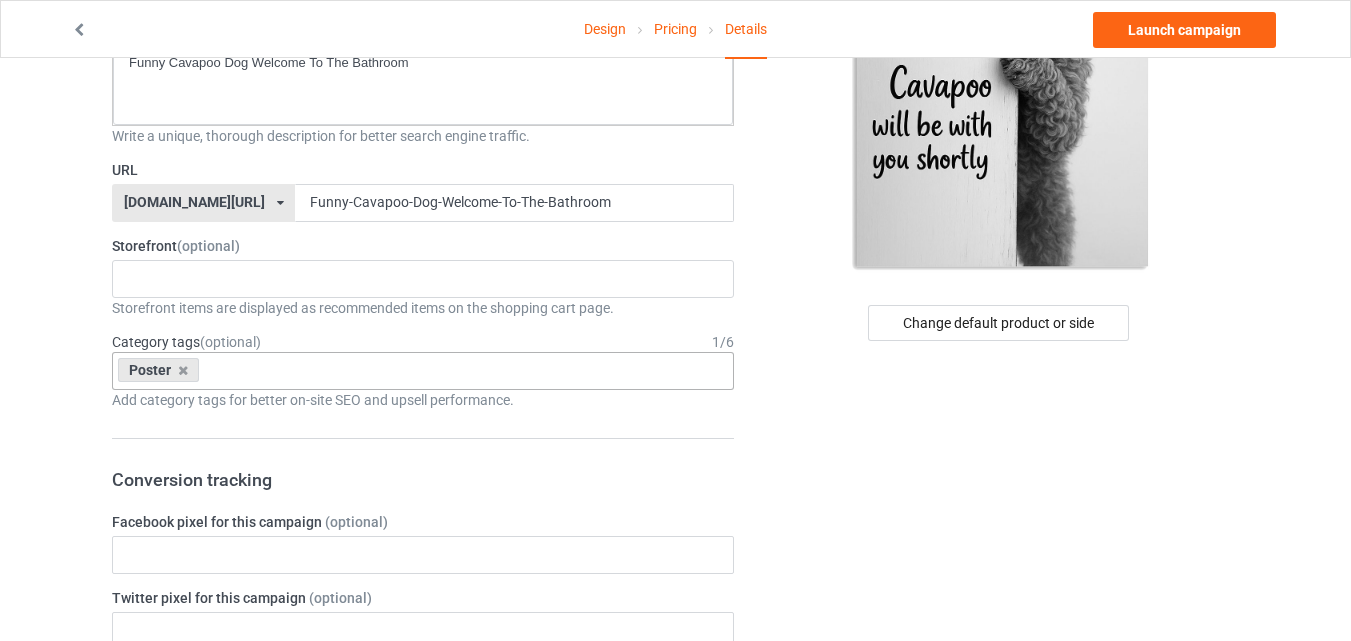 scroll, scrollTop: 285, scrollLeft: 0, axis: vertical 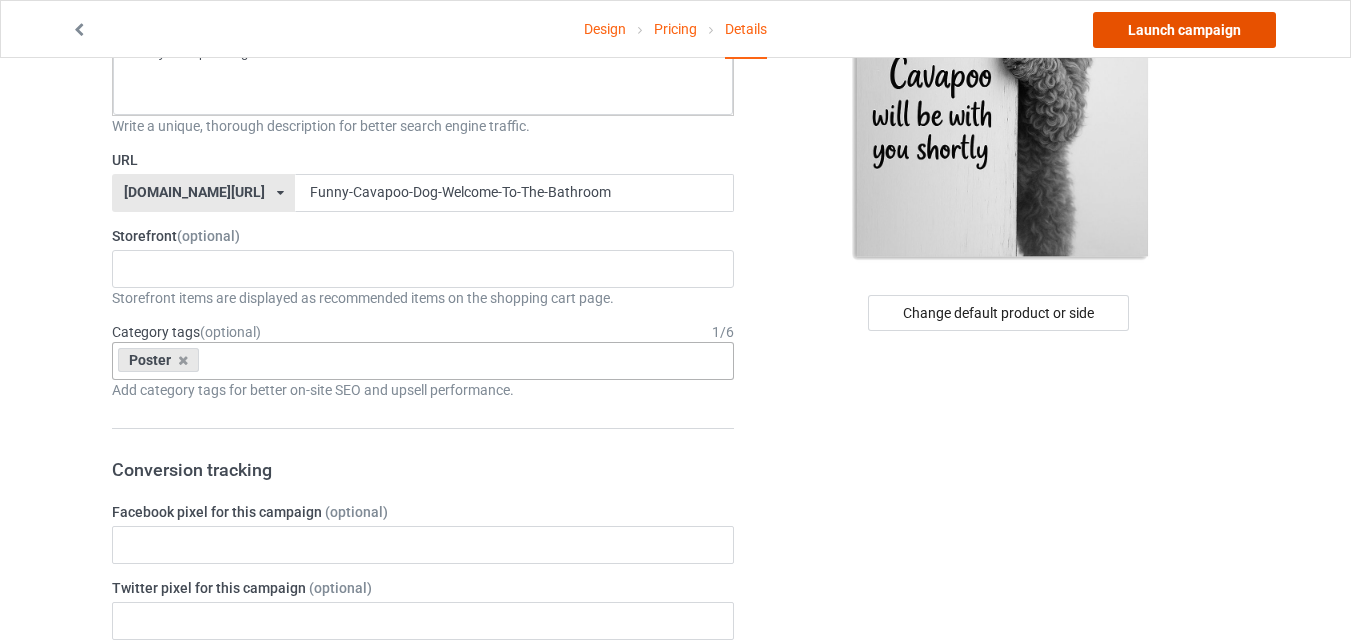 click on "Launch campaign" at bounding box center [1184, 30] 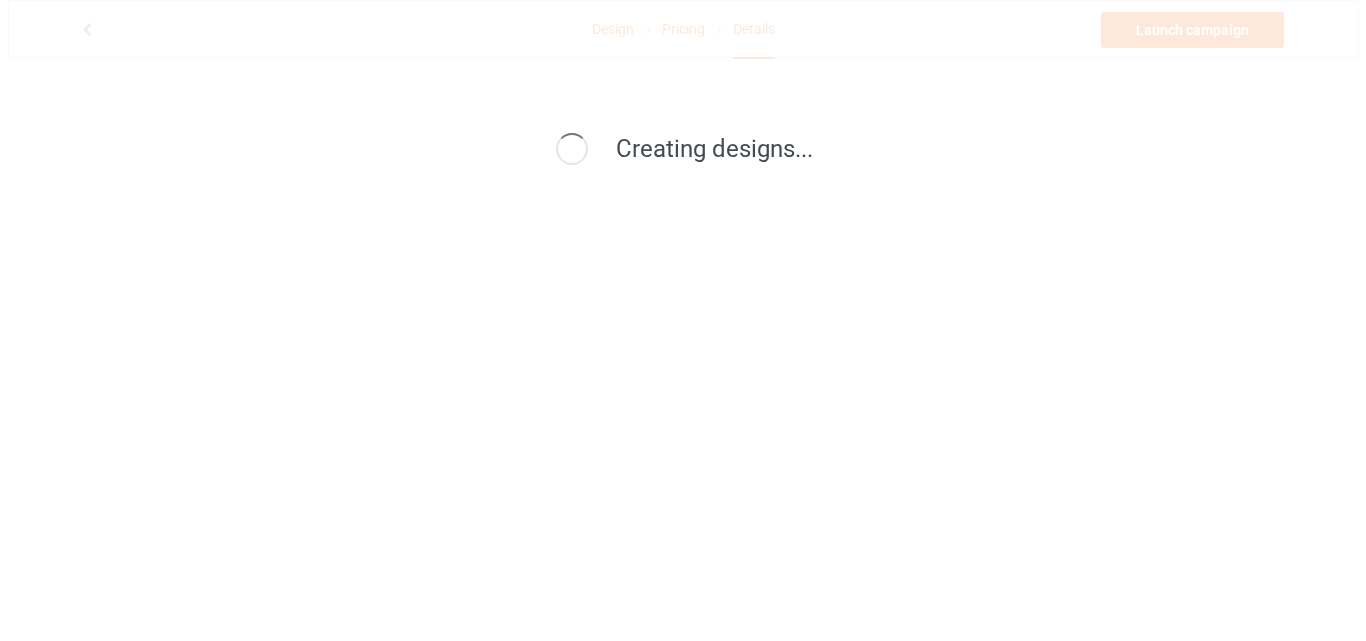scroll, scrollTop: 0, scrollLeft: 0, axis: both 